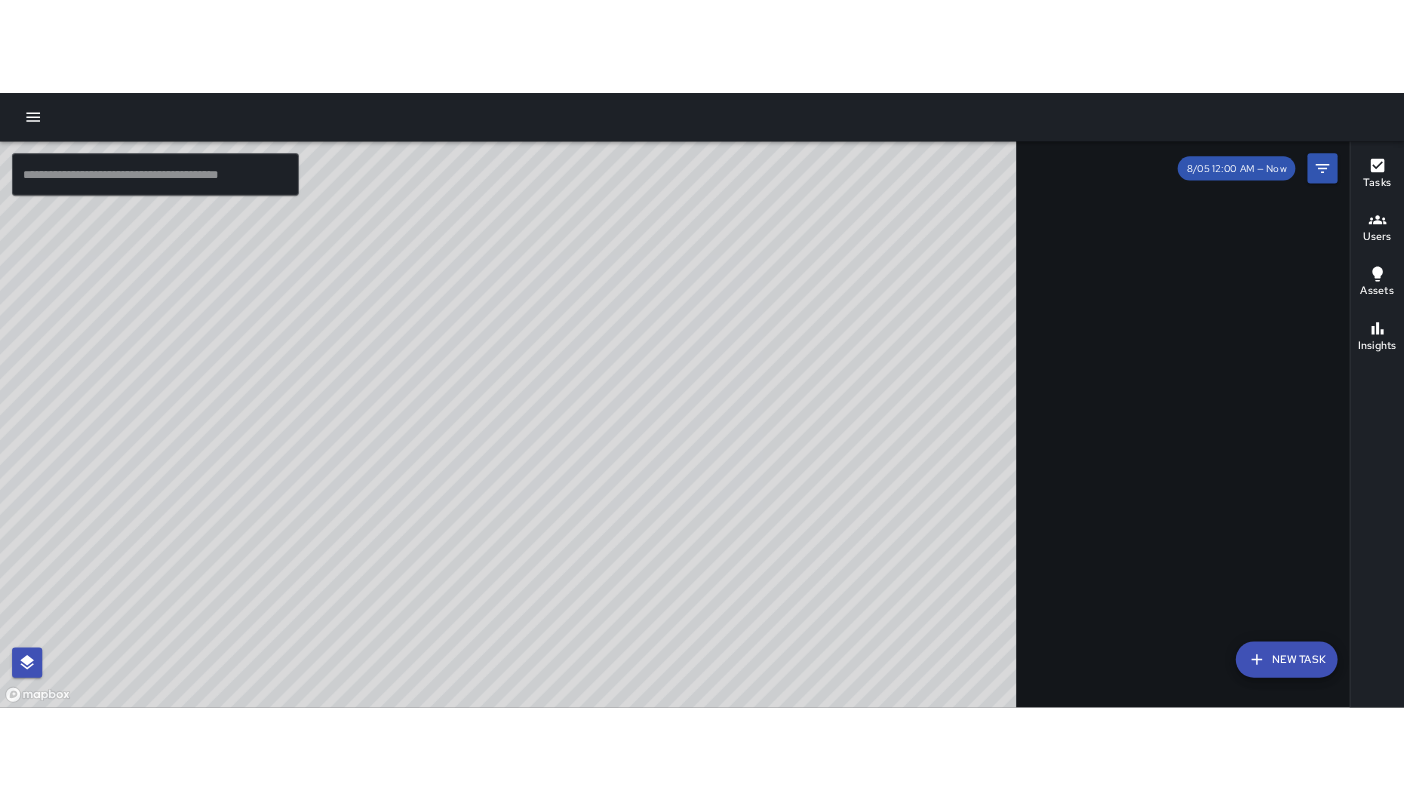 scroll, scrollTop: 0, scrollLeft: 0, axis: both 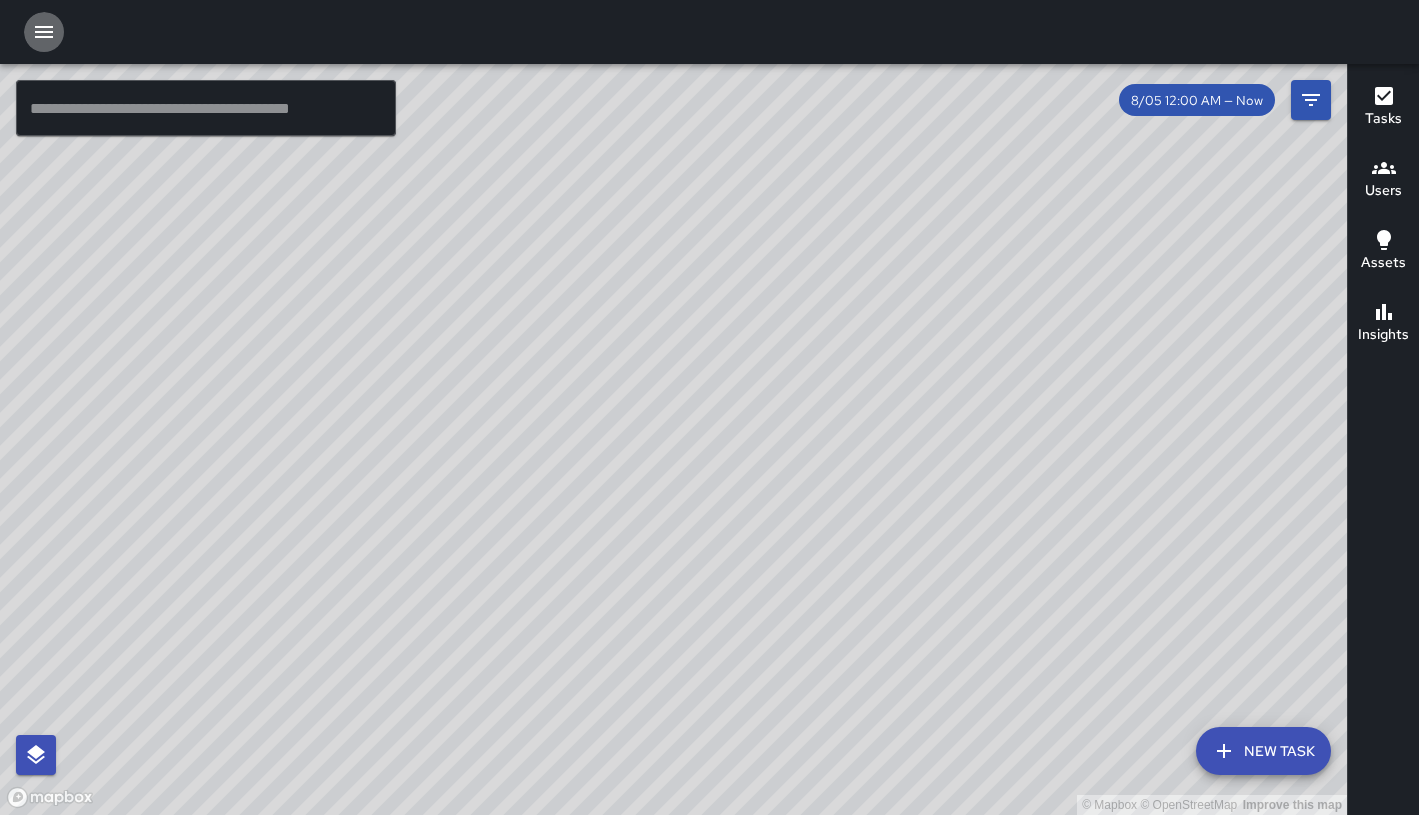 drag, startPoint x: 35, startPoint y: 44, endPoint x: 48, endPoint y: 33, distance: 17.029387 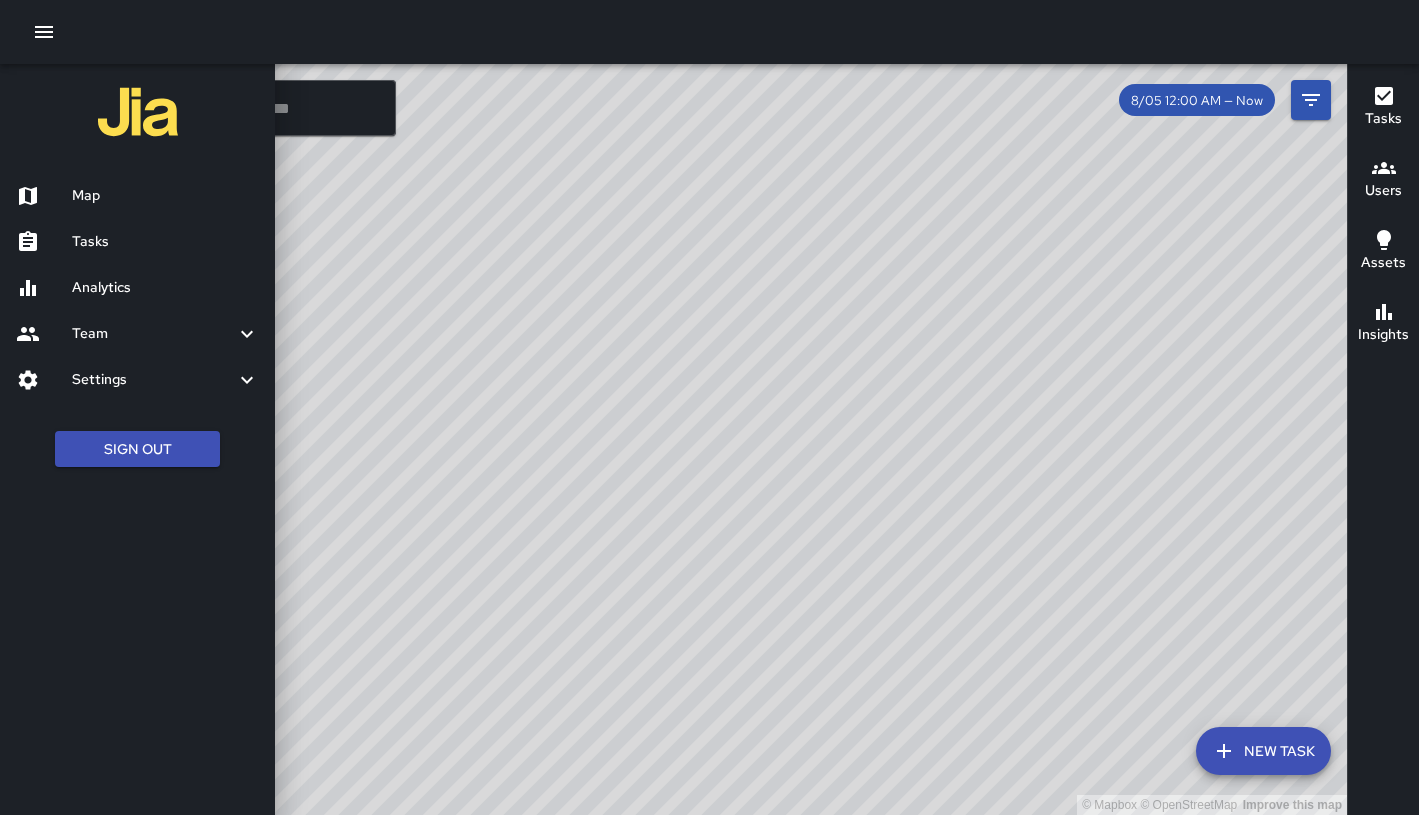 click on "Settings" at bounding box center (153, 380) 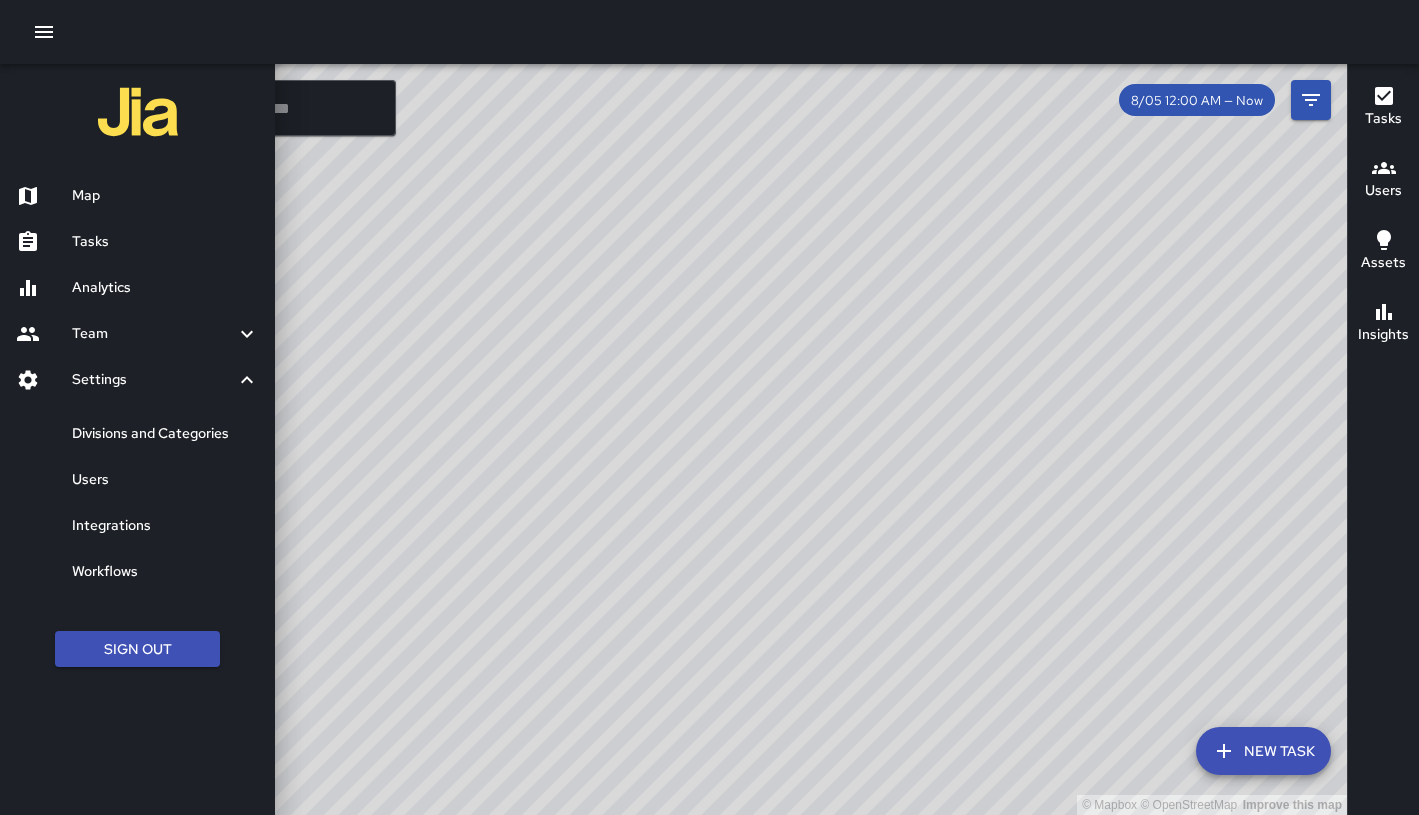 click on "Divisions and Categories" at bounding box center (165, 434) 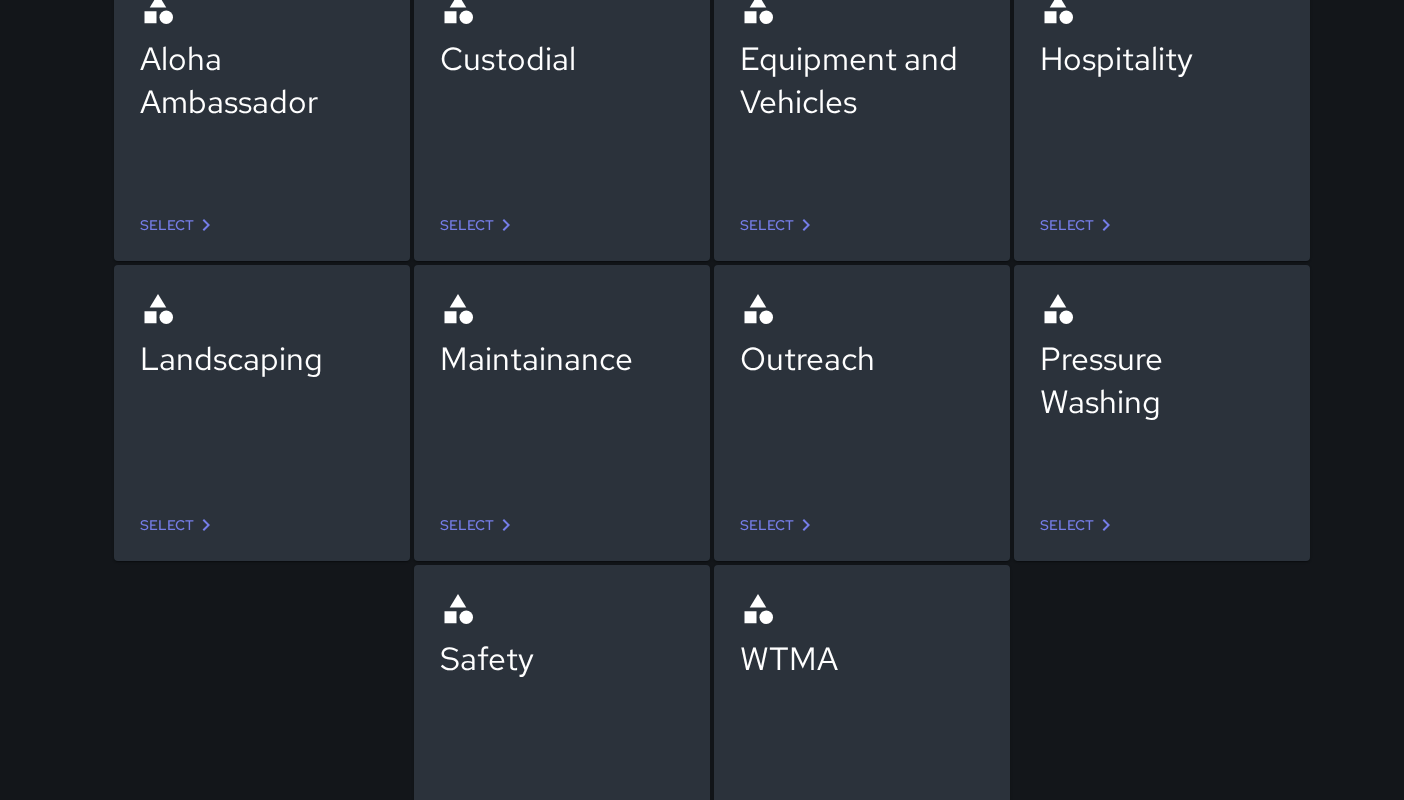 scroll, scrollTop: 187, scrollLeft: 0, axis: vertical 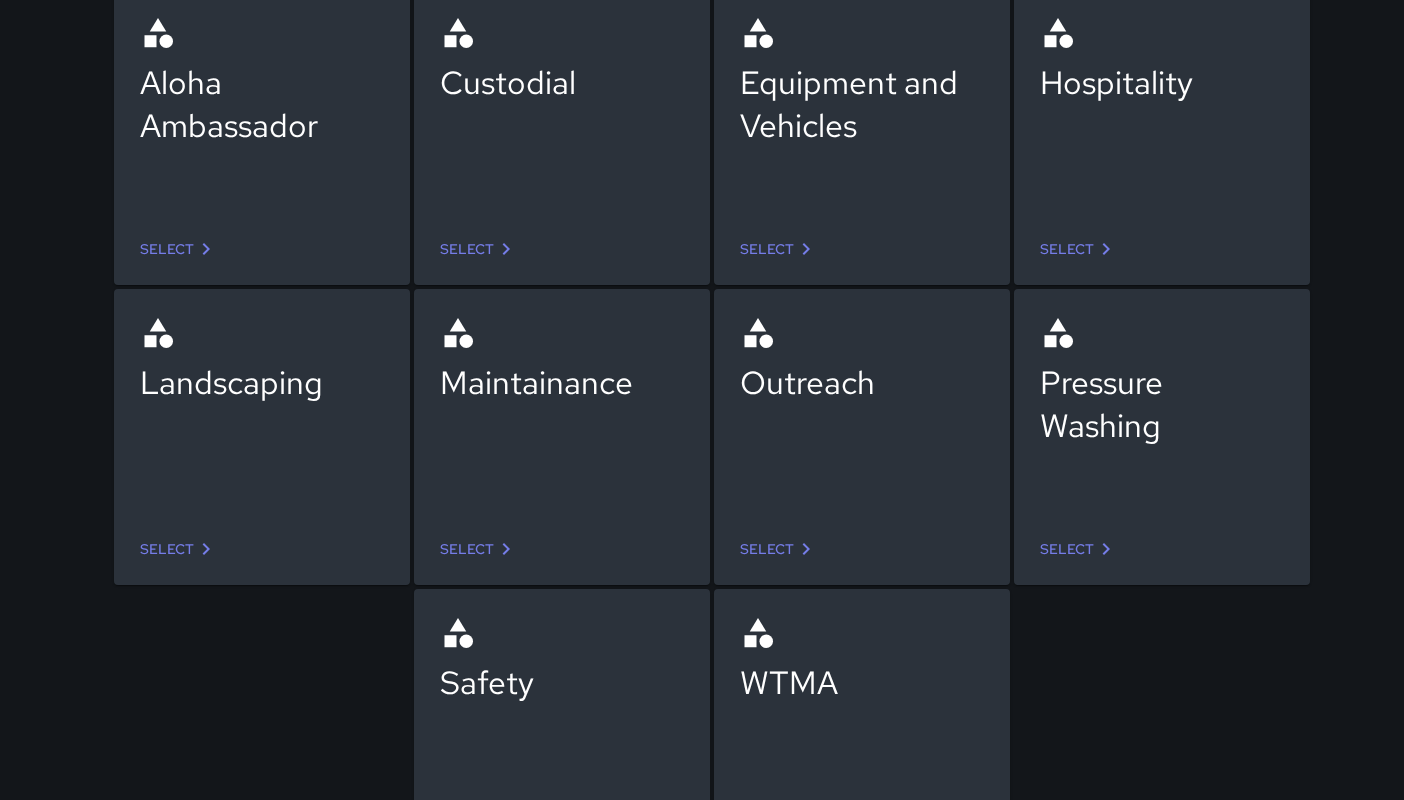 click on "Custodial" at bounding box center (562, 82) 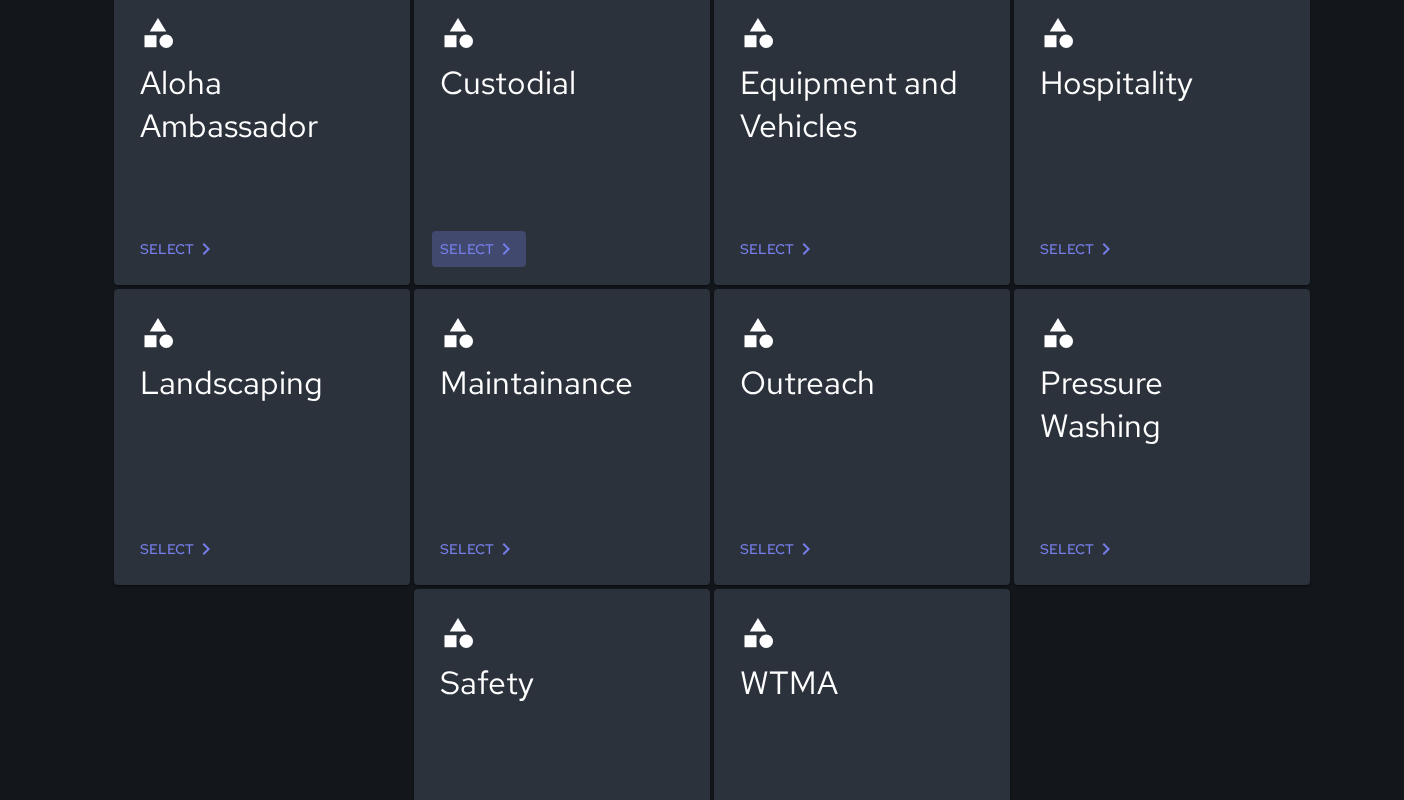 click 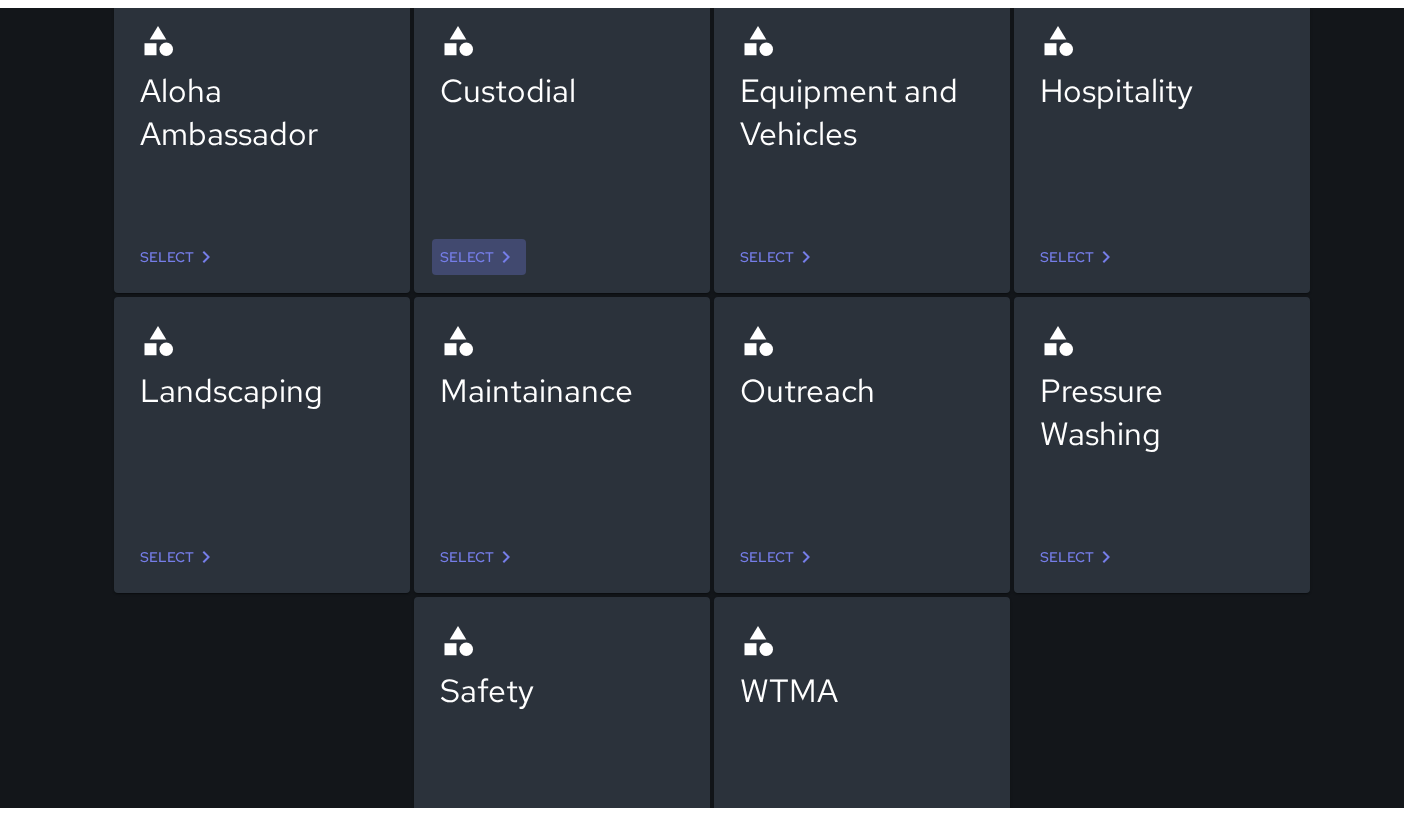 scroll, scrollTop: 0, scrollLeft: 0, axis: both 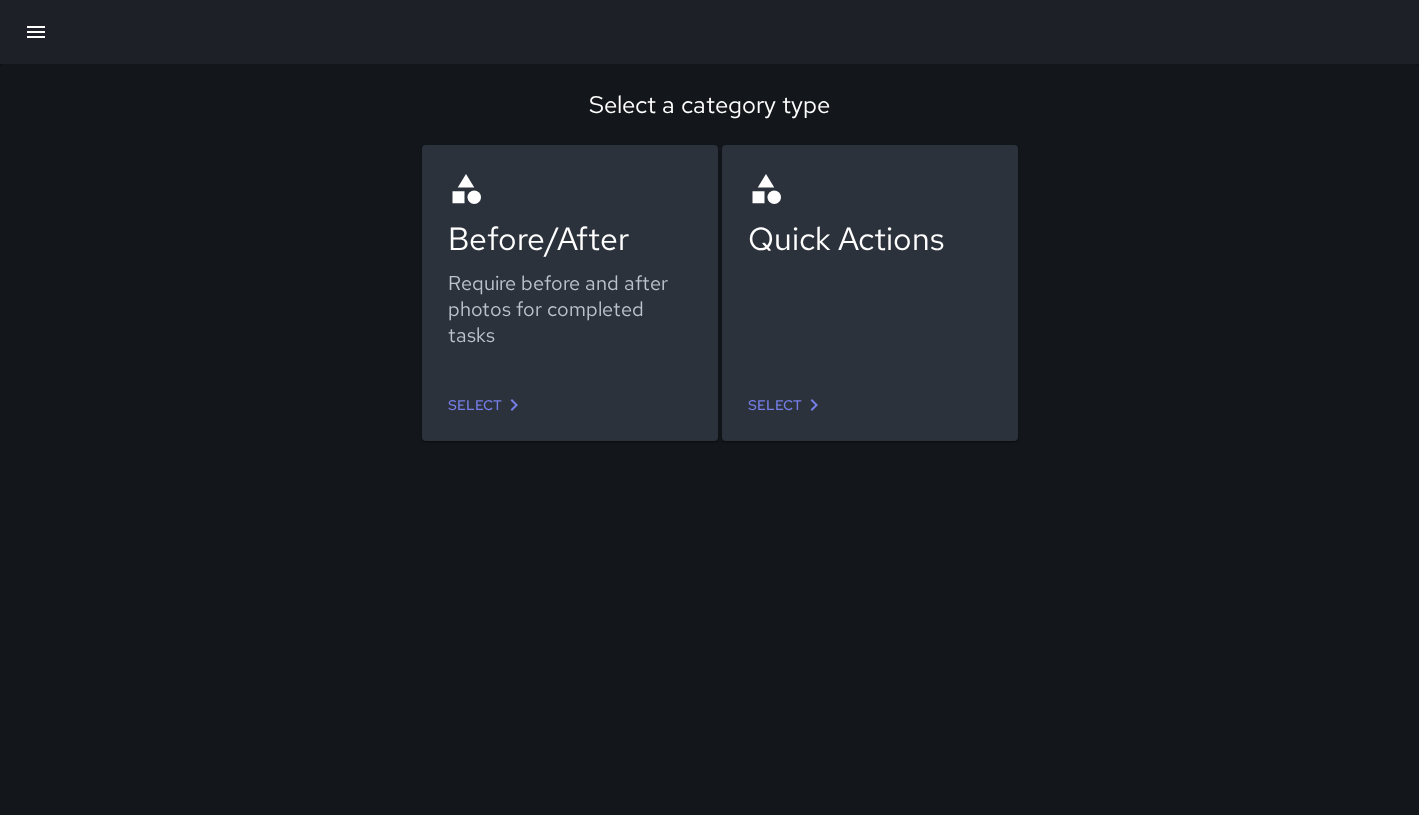 click on "Select" at bounding box center [487, 405] 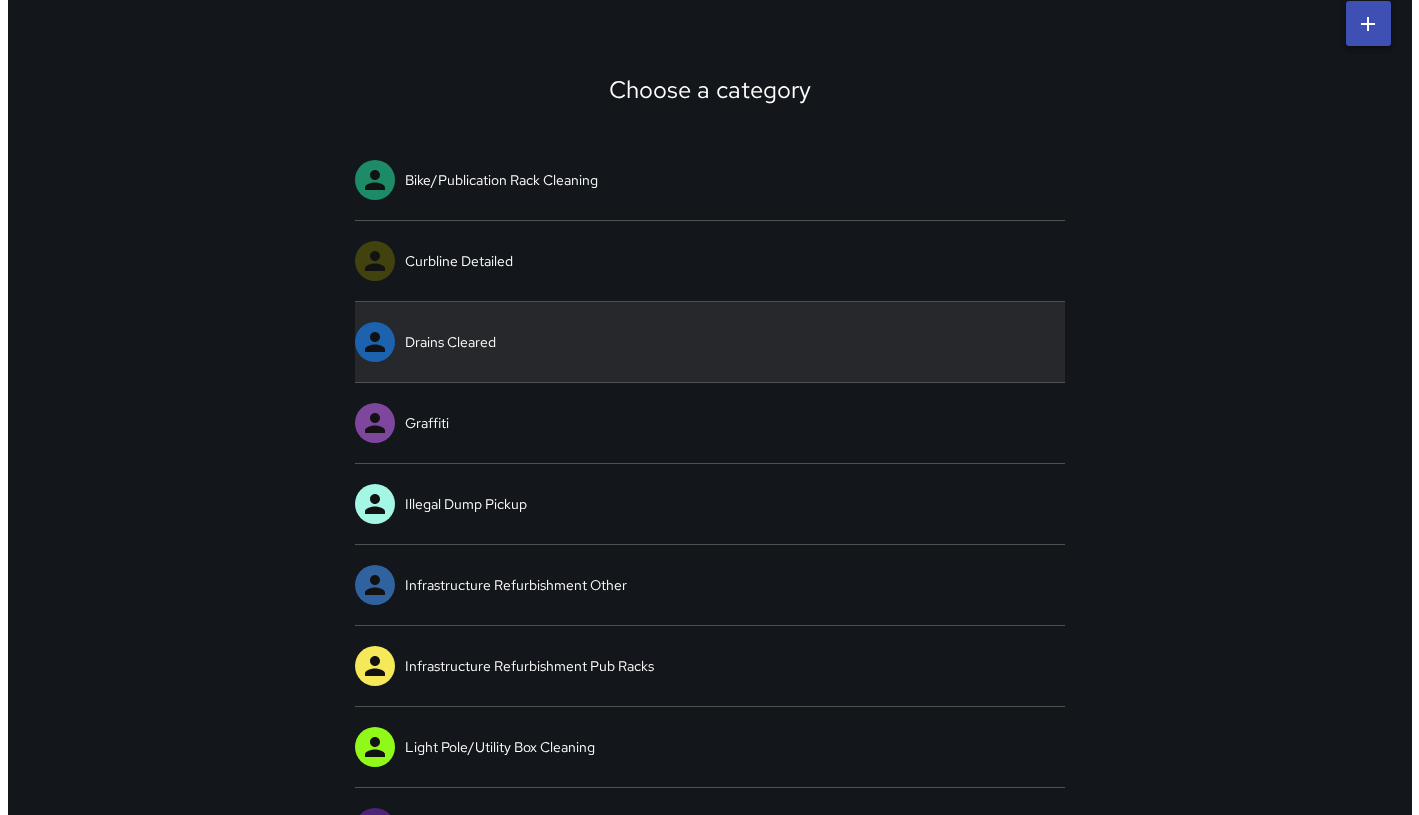 scroll, scrollTop: 0, scrollLeft: 0, axis: both 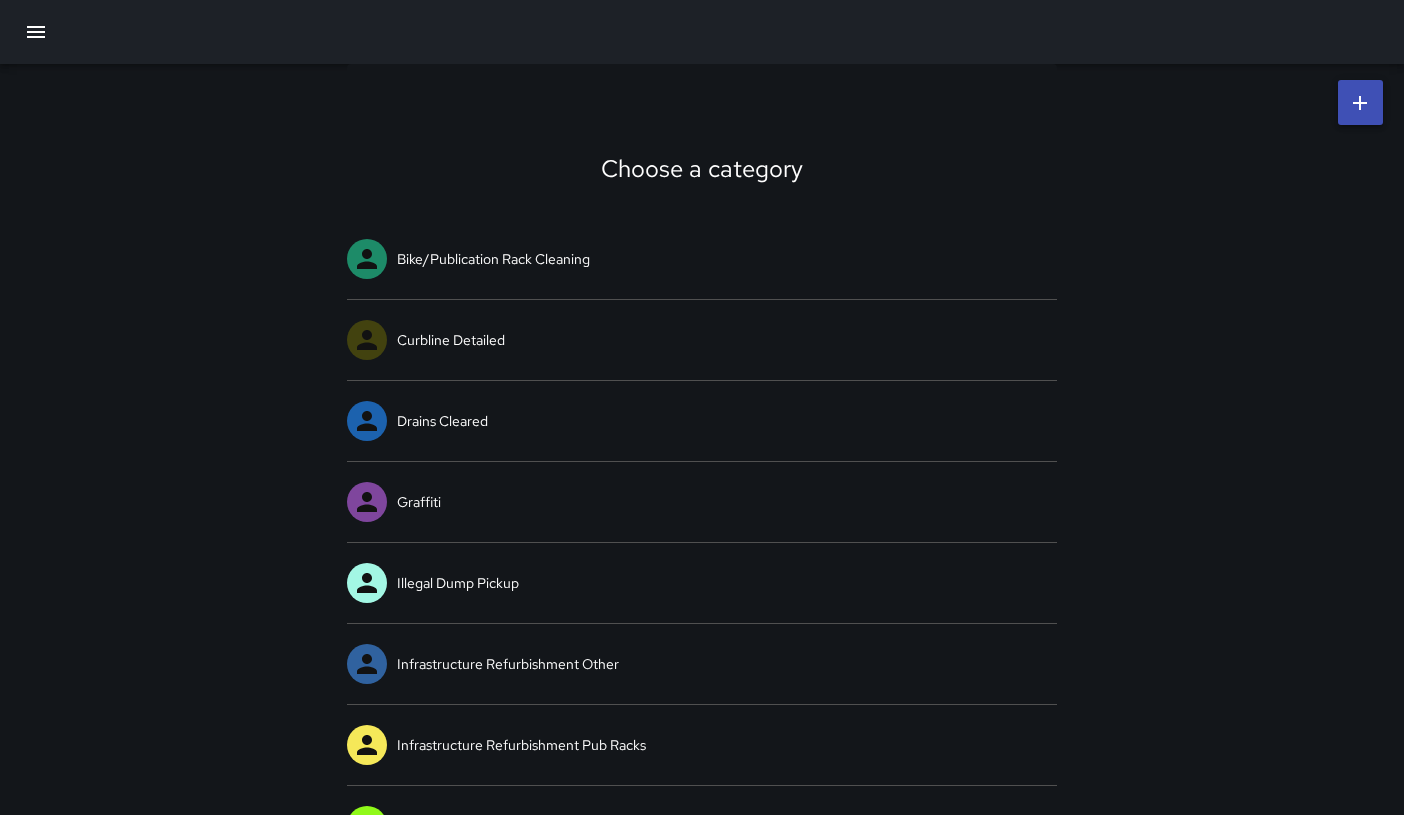 click at bounding box center [1360, 102] 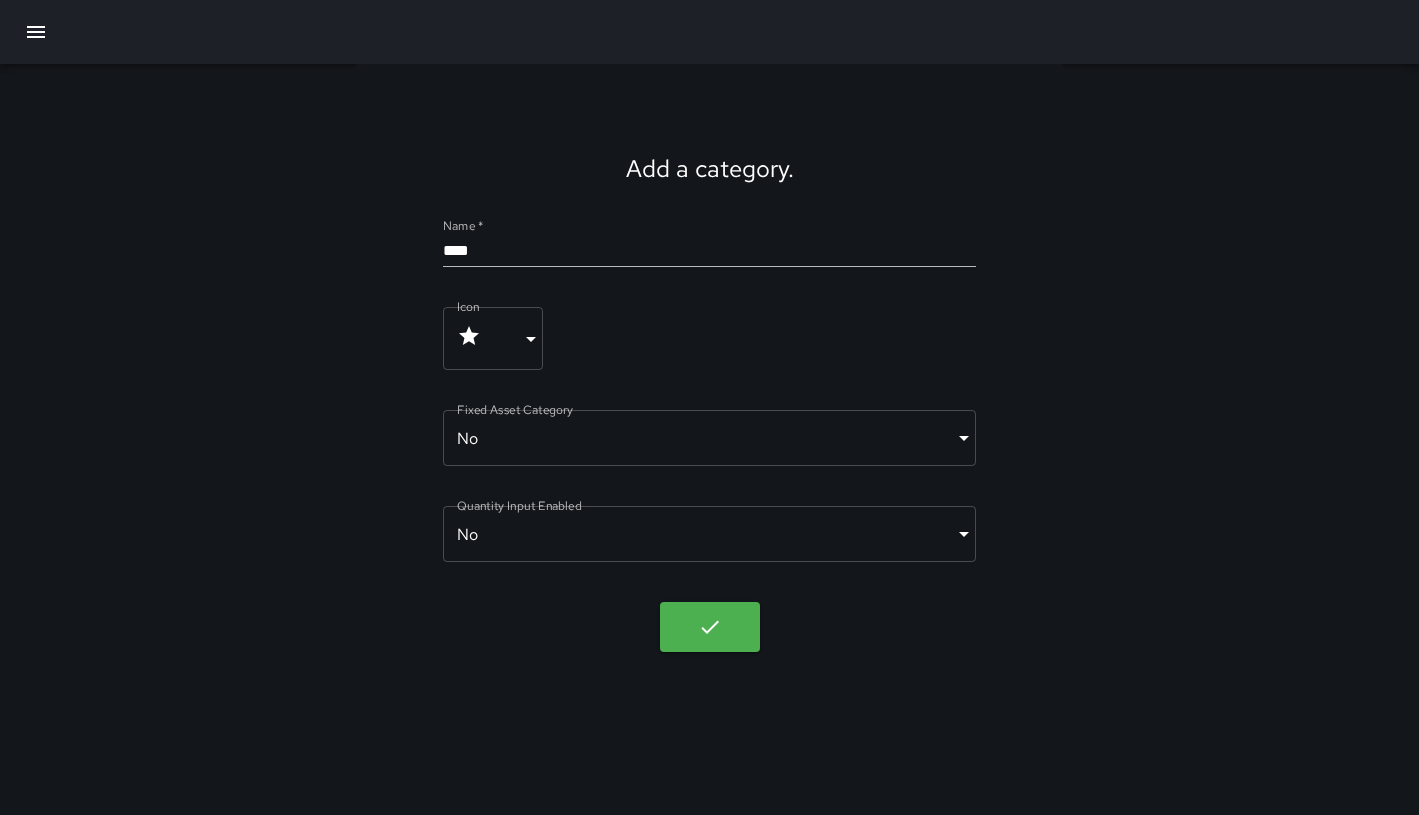 click on "****" at bounding box center (709, 251) 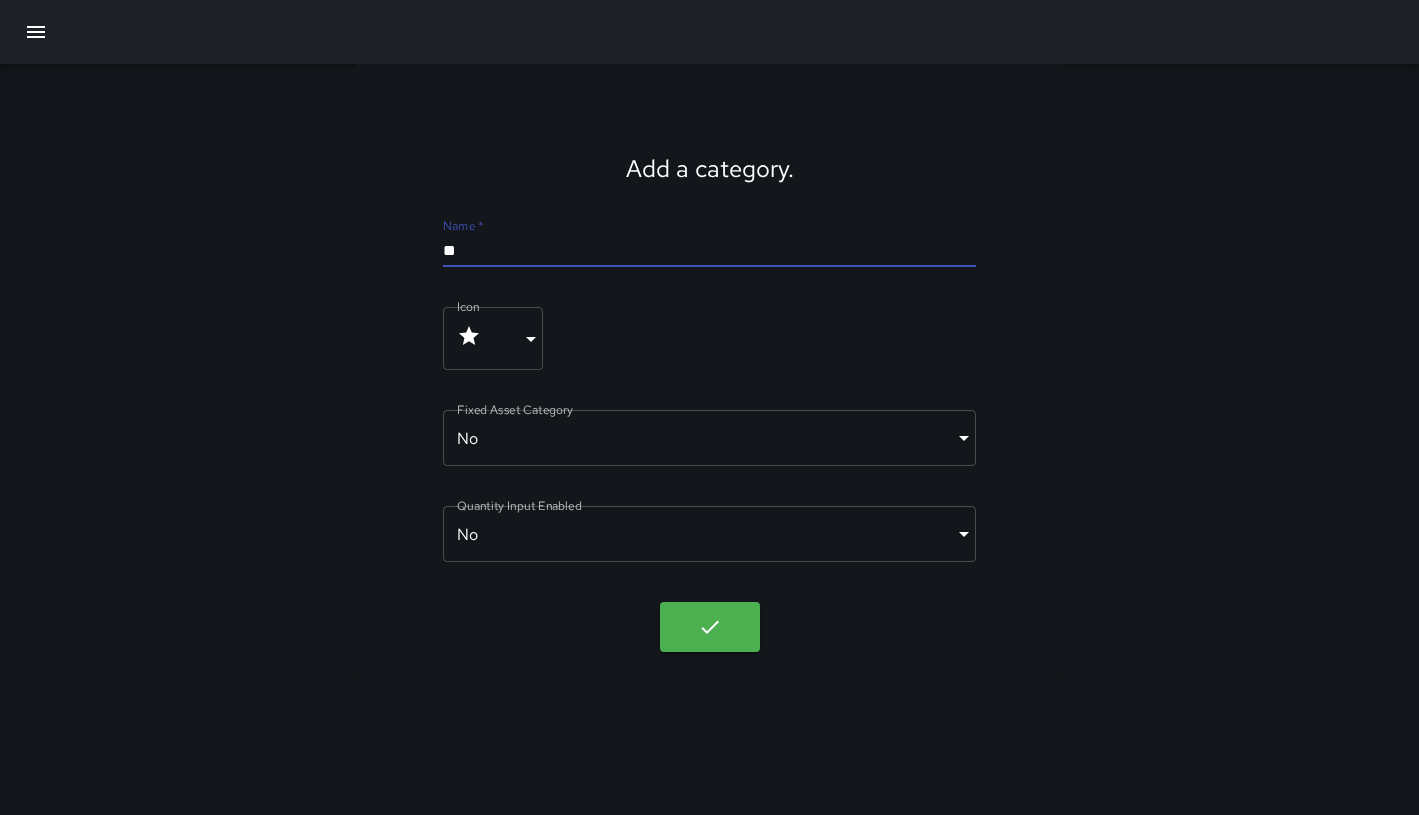 type on "*" 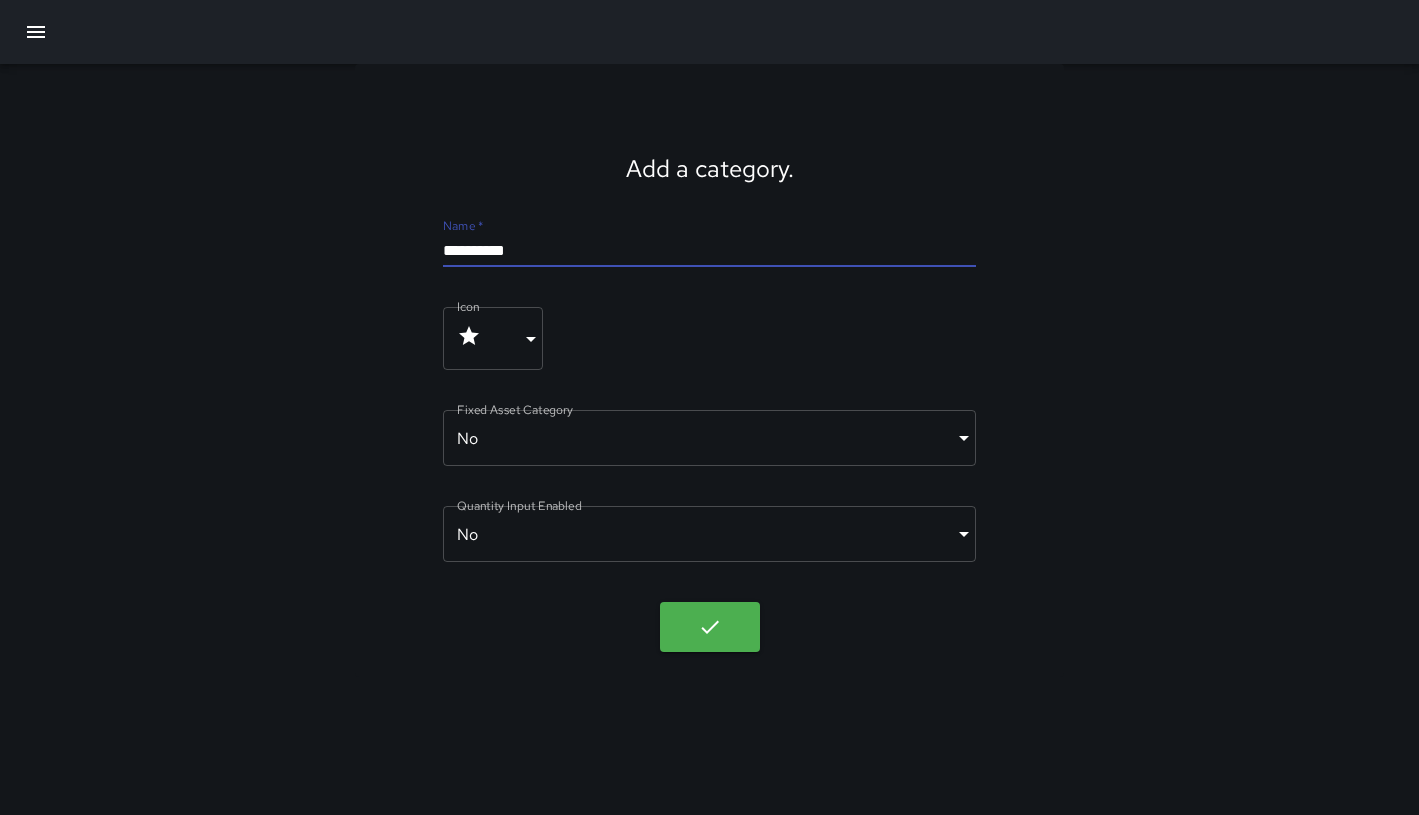 type on "**********" 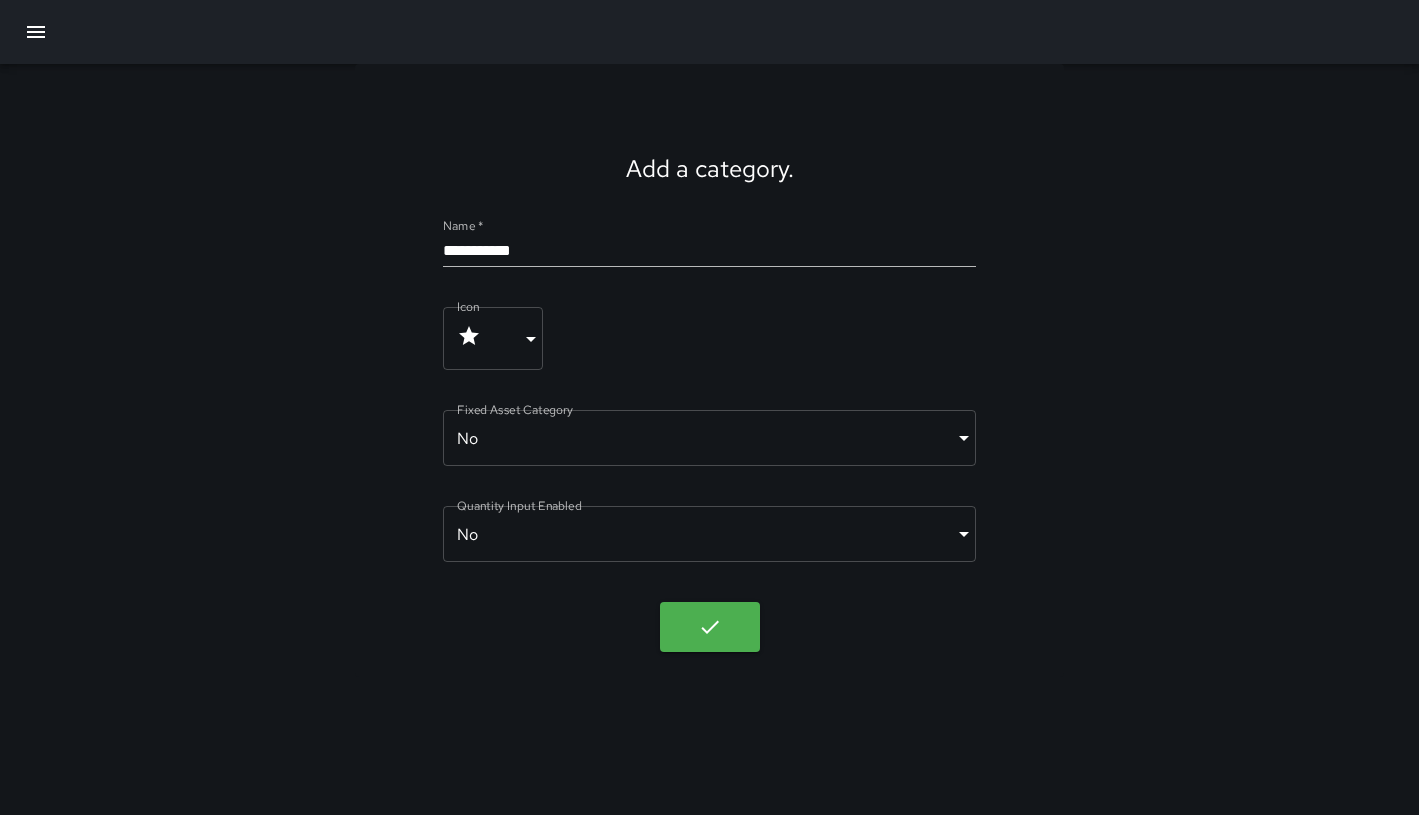 click on "**********" at bounding box center [709, 407] 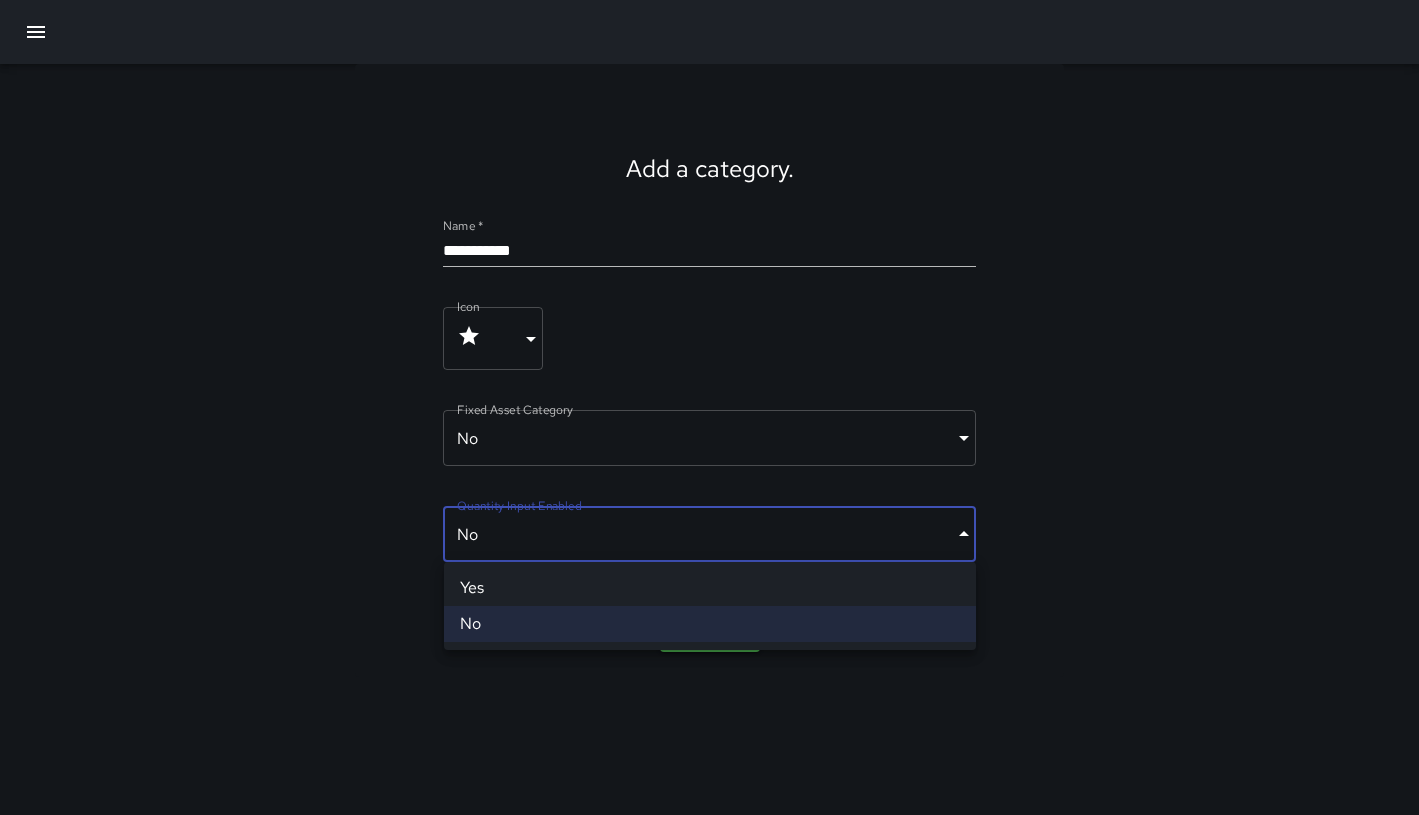 click at bounding box center [709, 407] 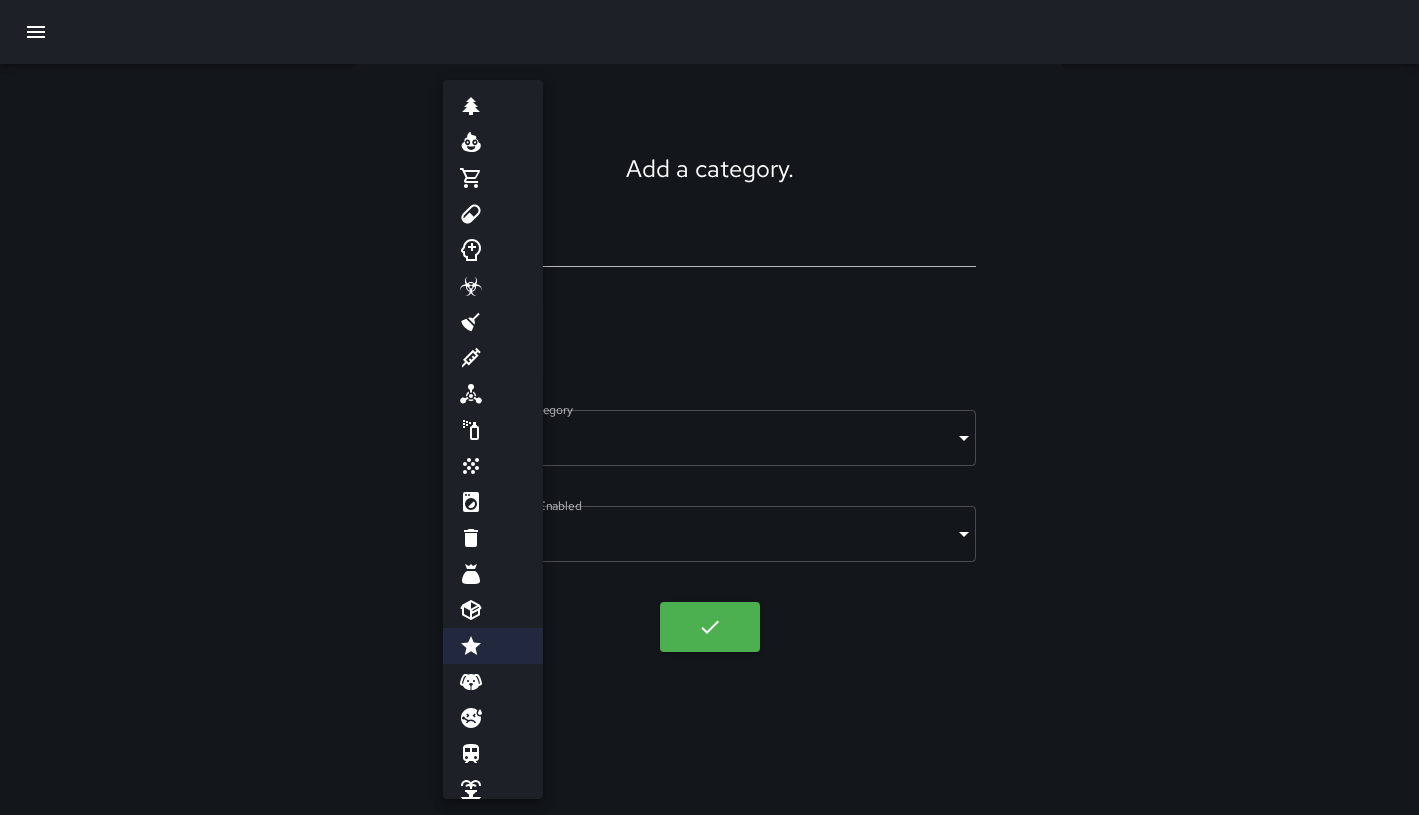 click on "**********" at bounding box center (709, 407) 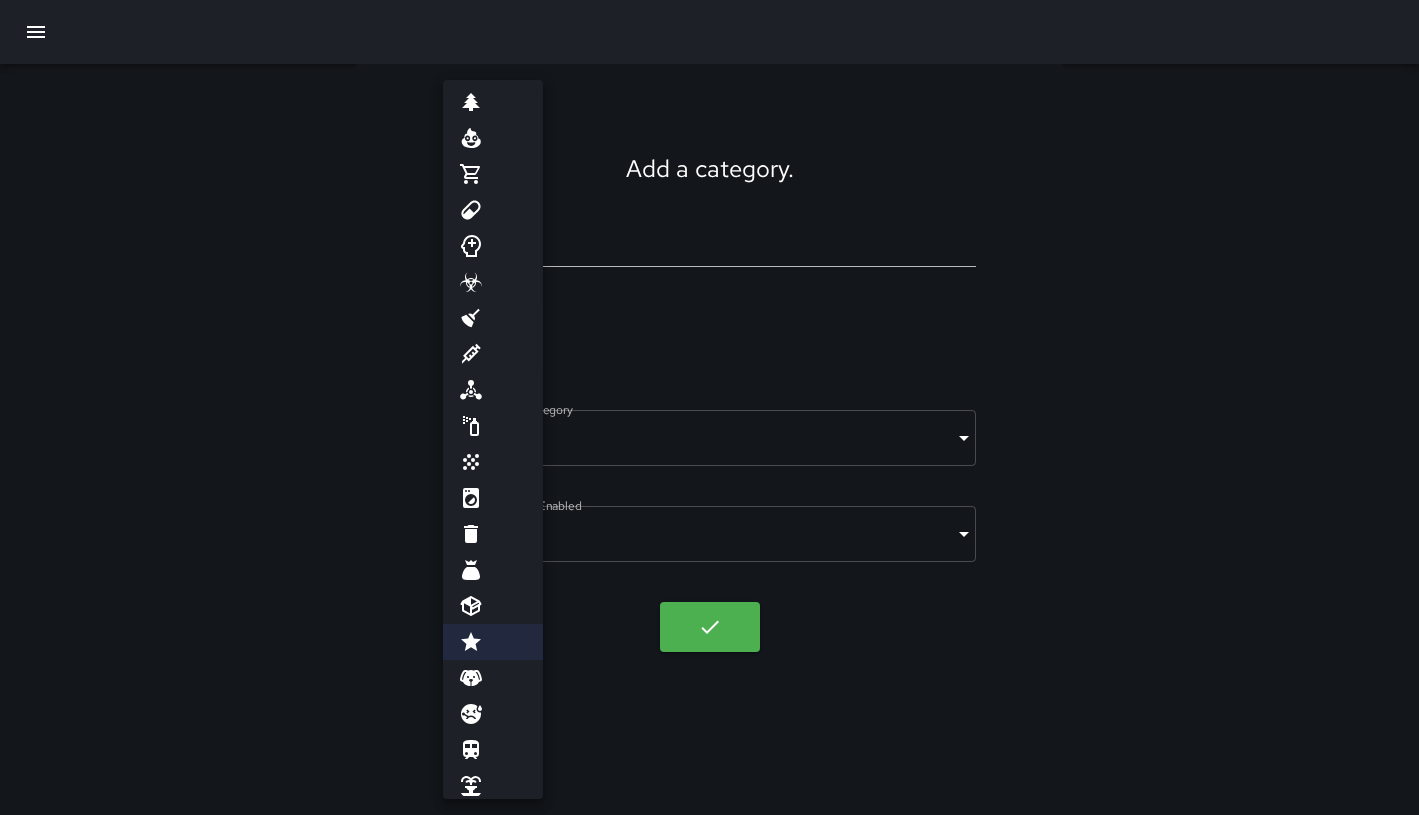 click at bounding box center (493, 570) 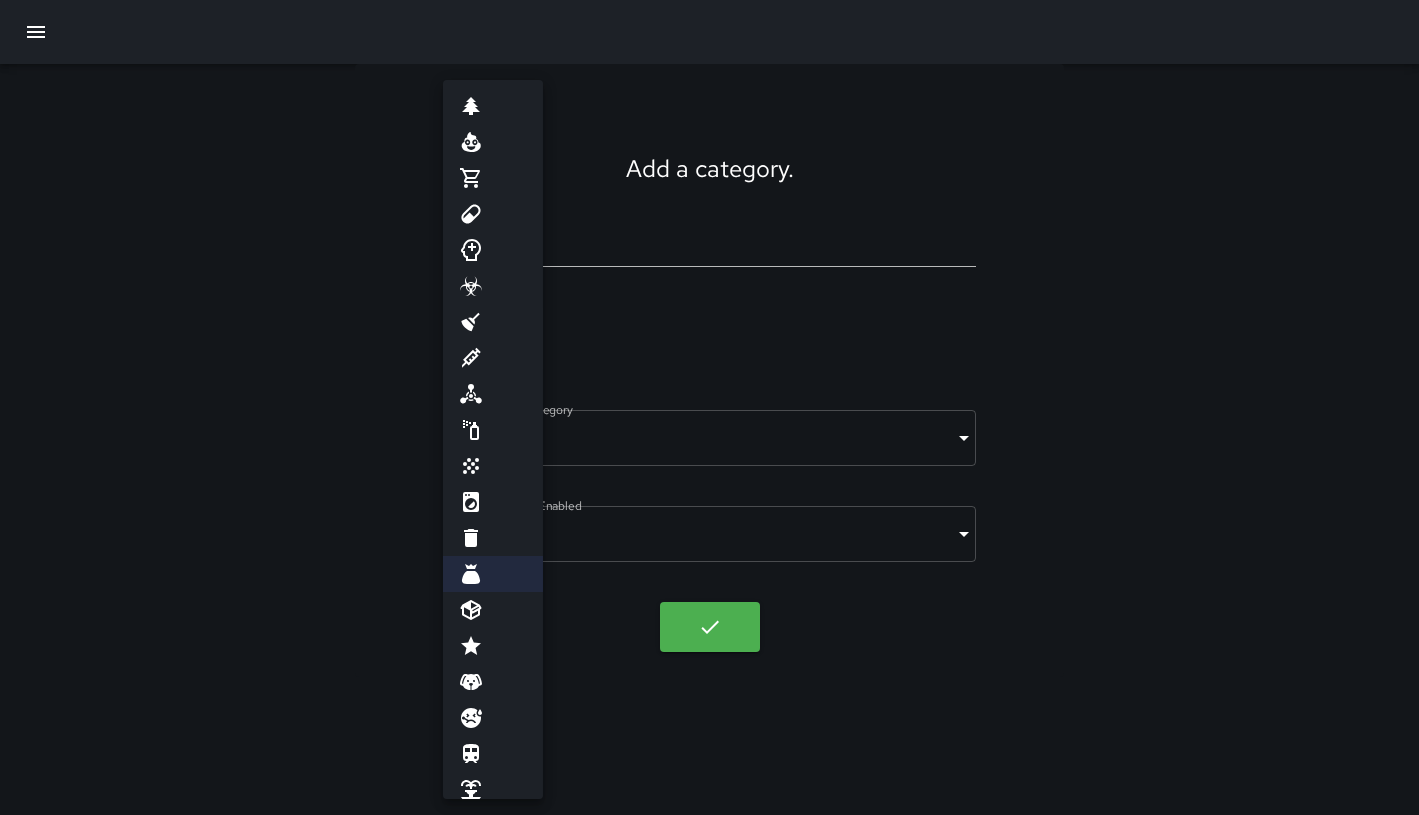 click on "**********" at bounding box center (709, 407) 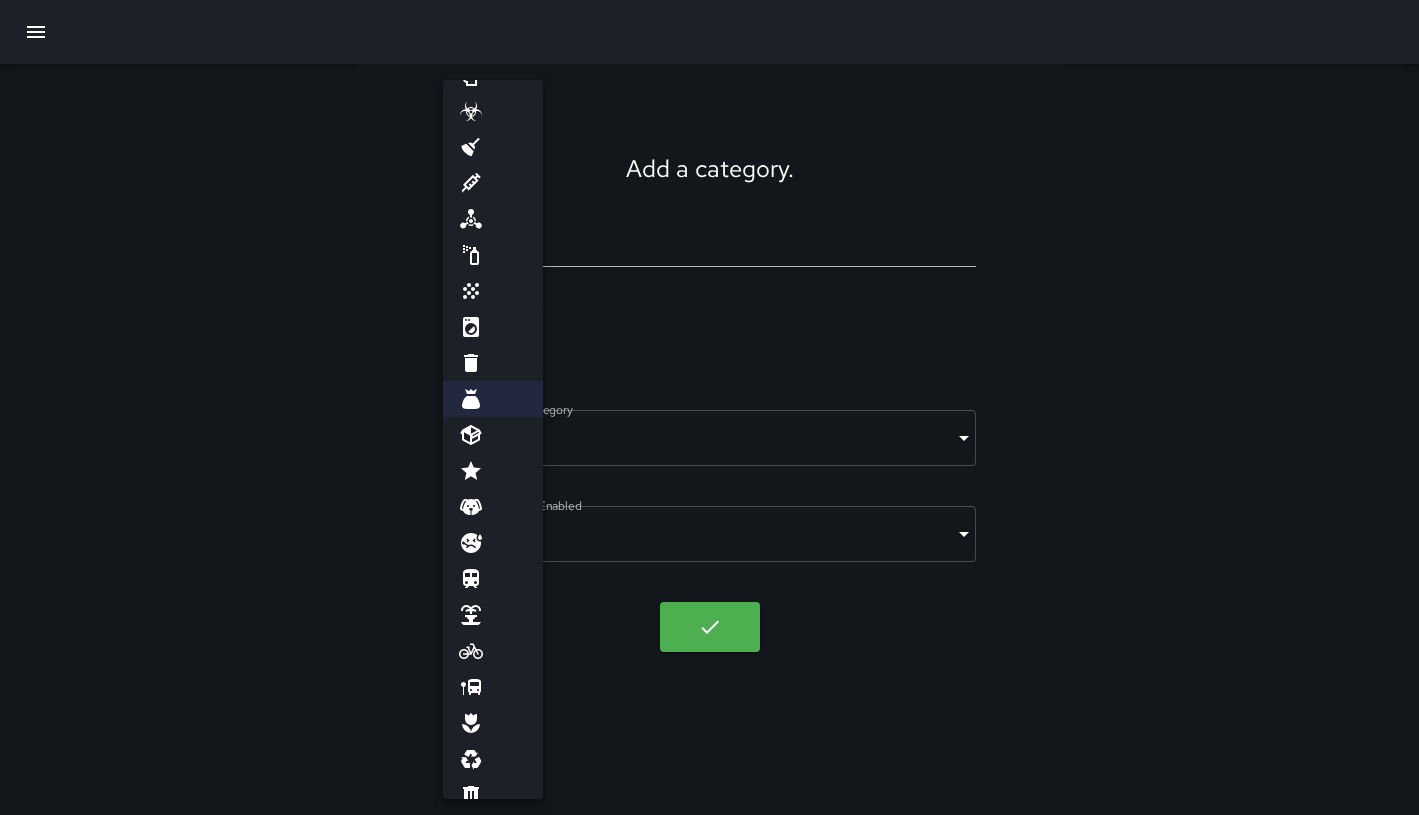 scroll, scrollTop: 197, scrollLeft: 0, axis: vertical 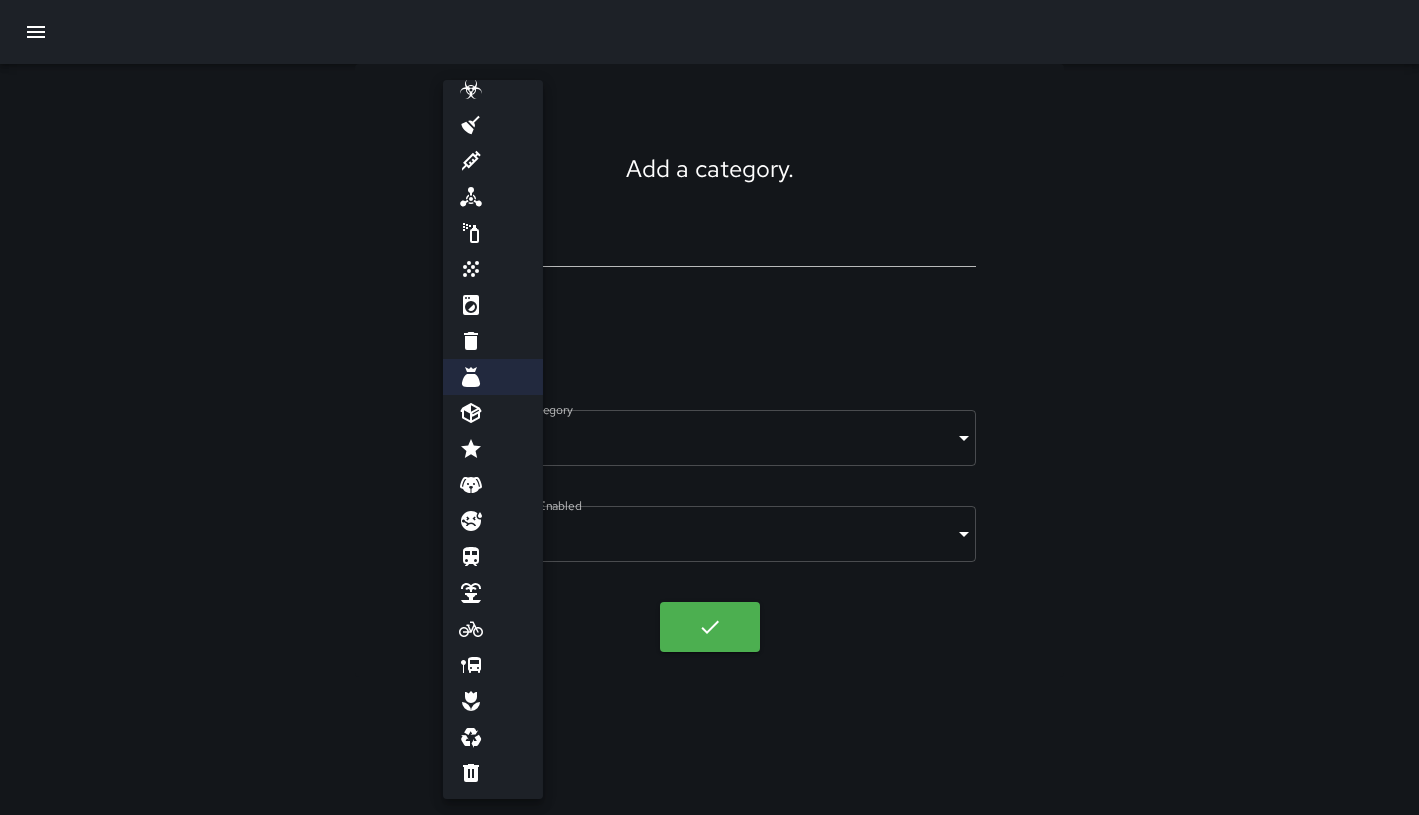 click 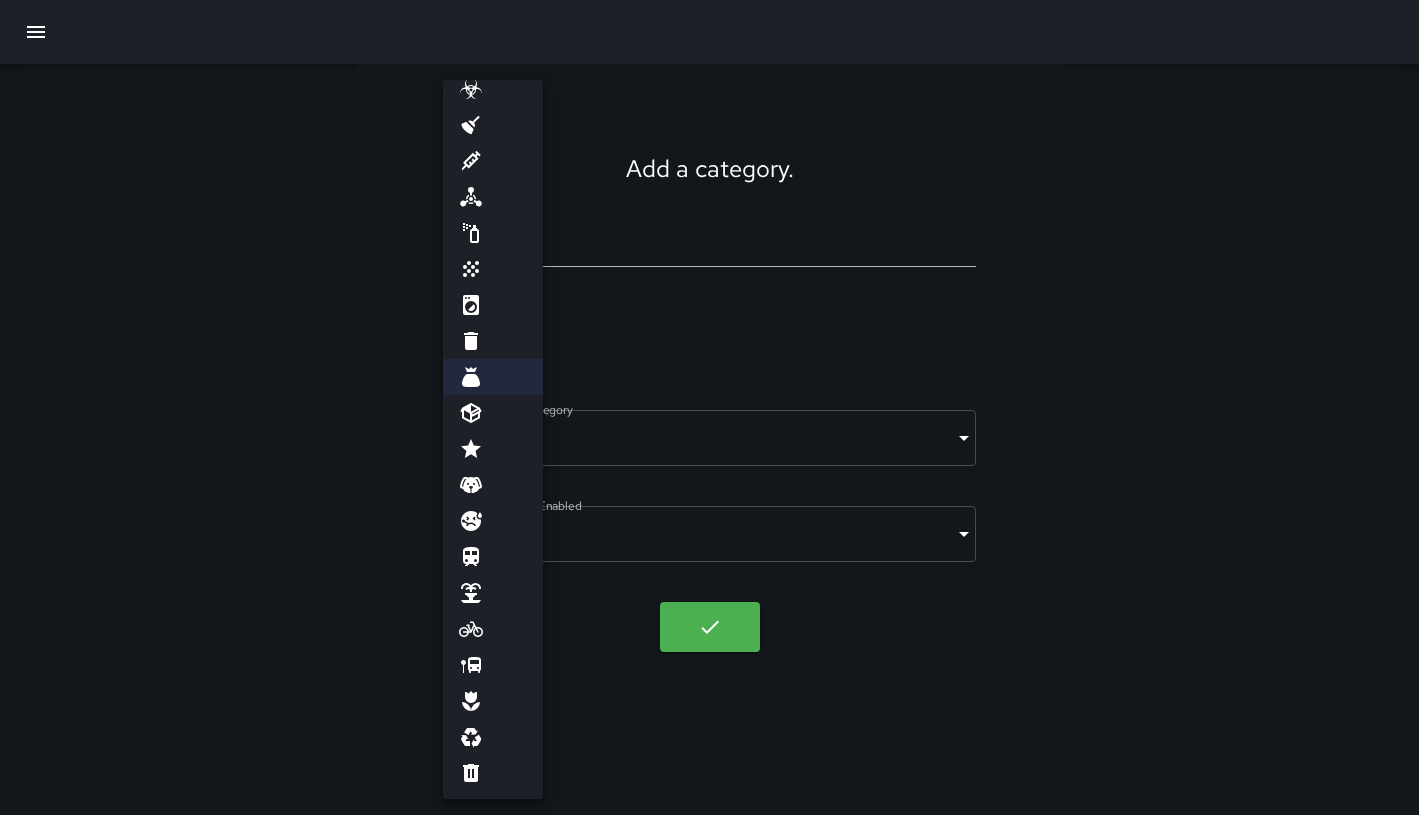 type on "*********" 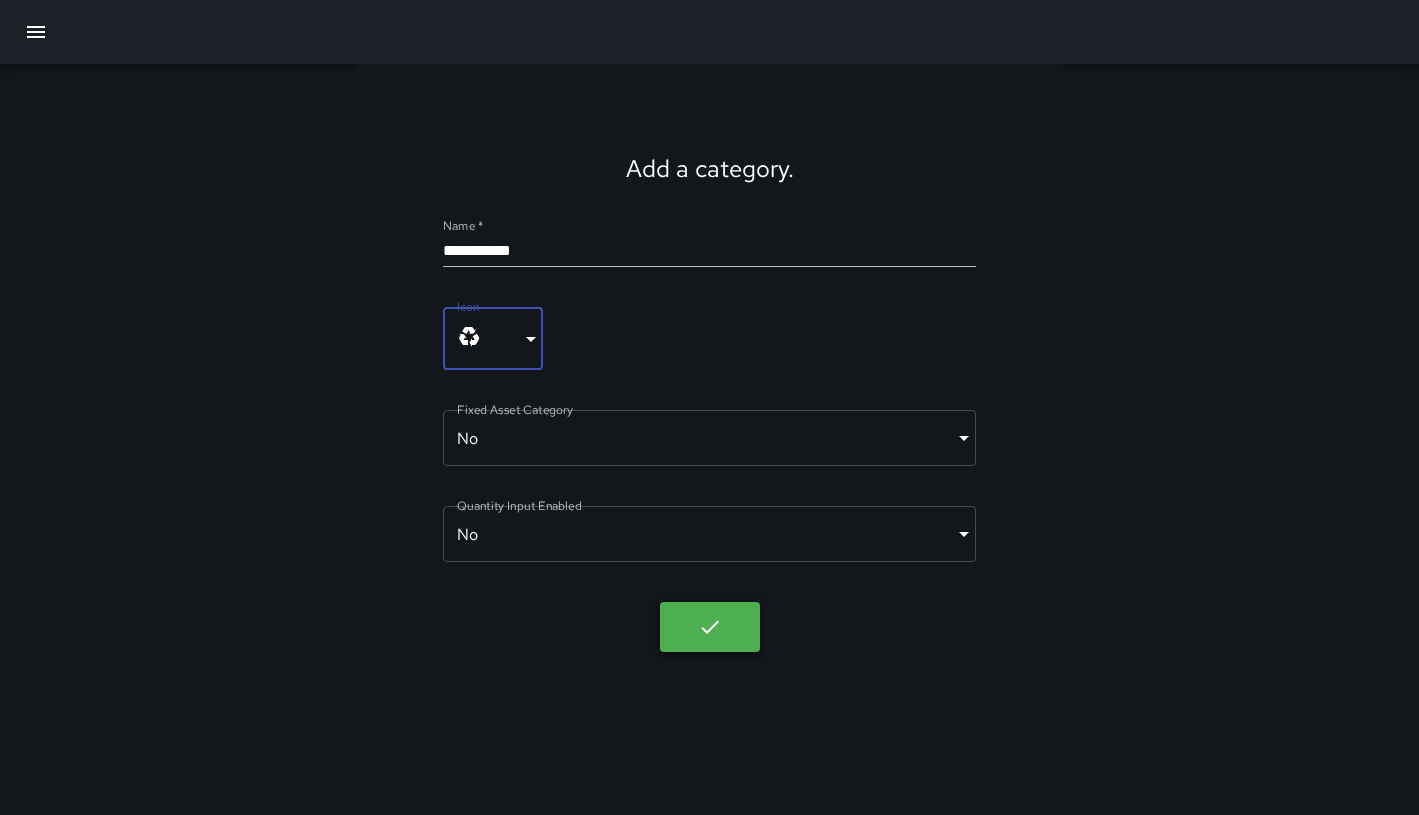 click 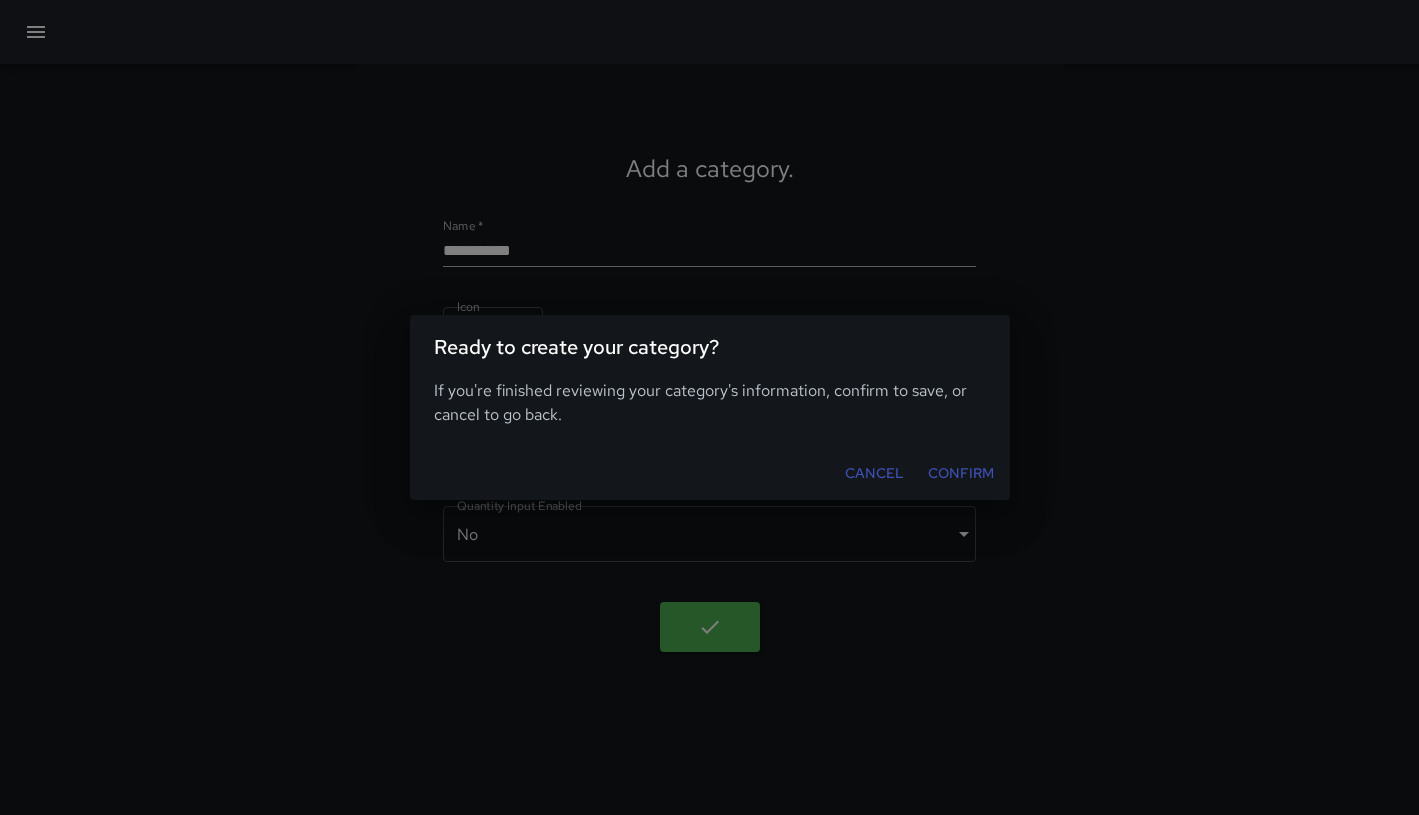 click on "Cancel" at bounding box center [874, 473] 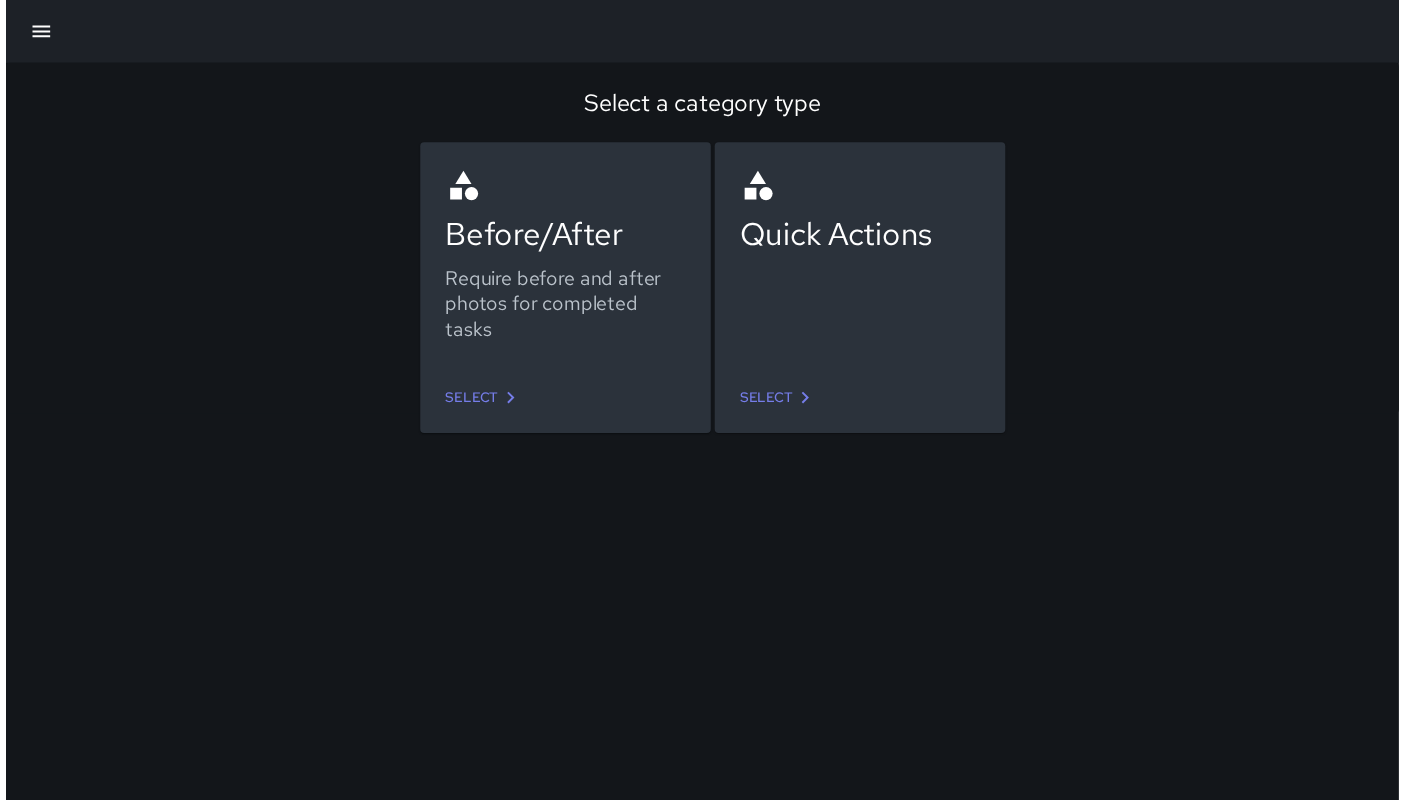 scroll, scrollTop: 187, scrollLeft: 0, axis: vertical 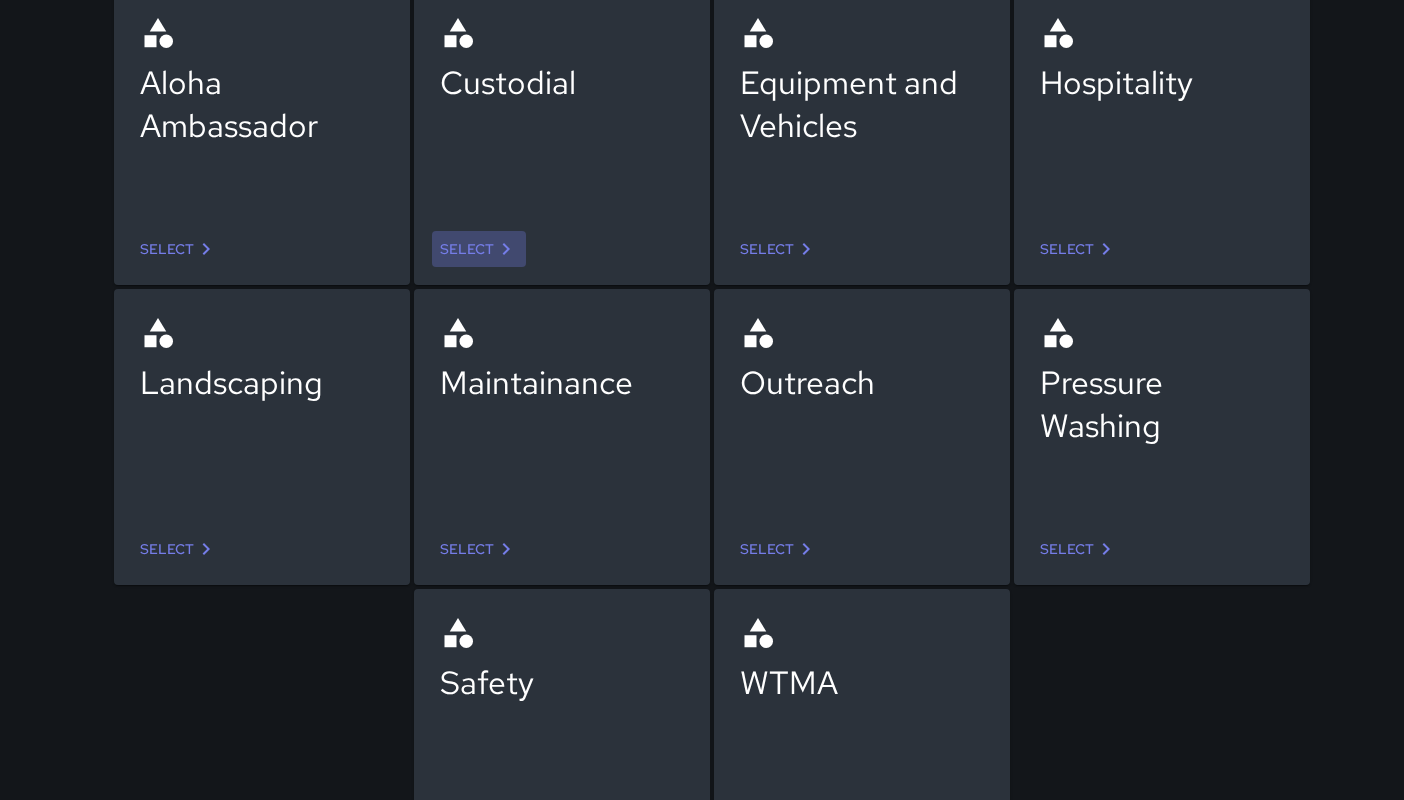 click on "Select" at bounding box center (479, 249) 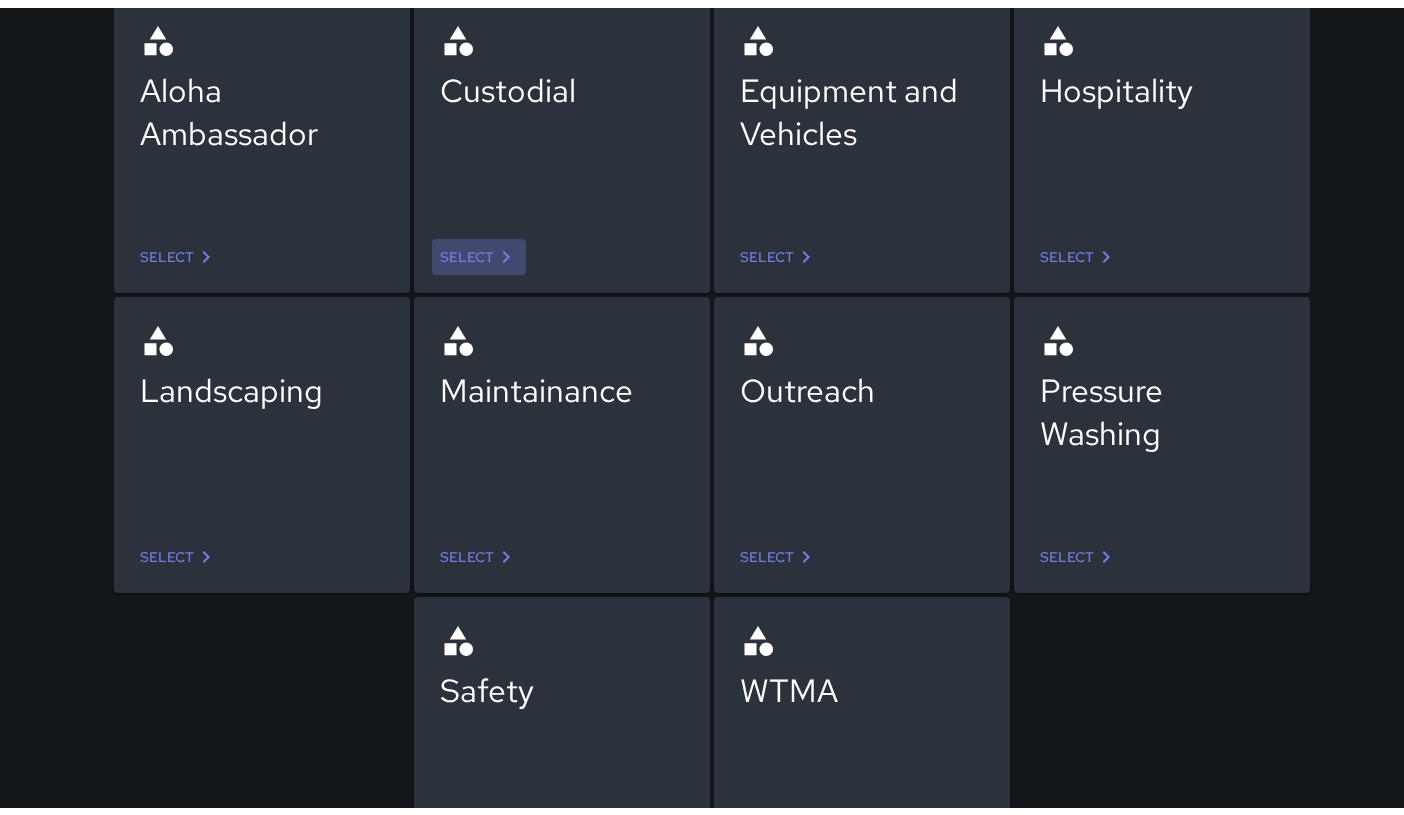 scroll, scrollTop: 0, scrollLeft: 0, axis: both 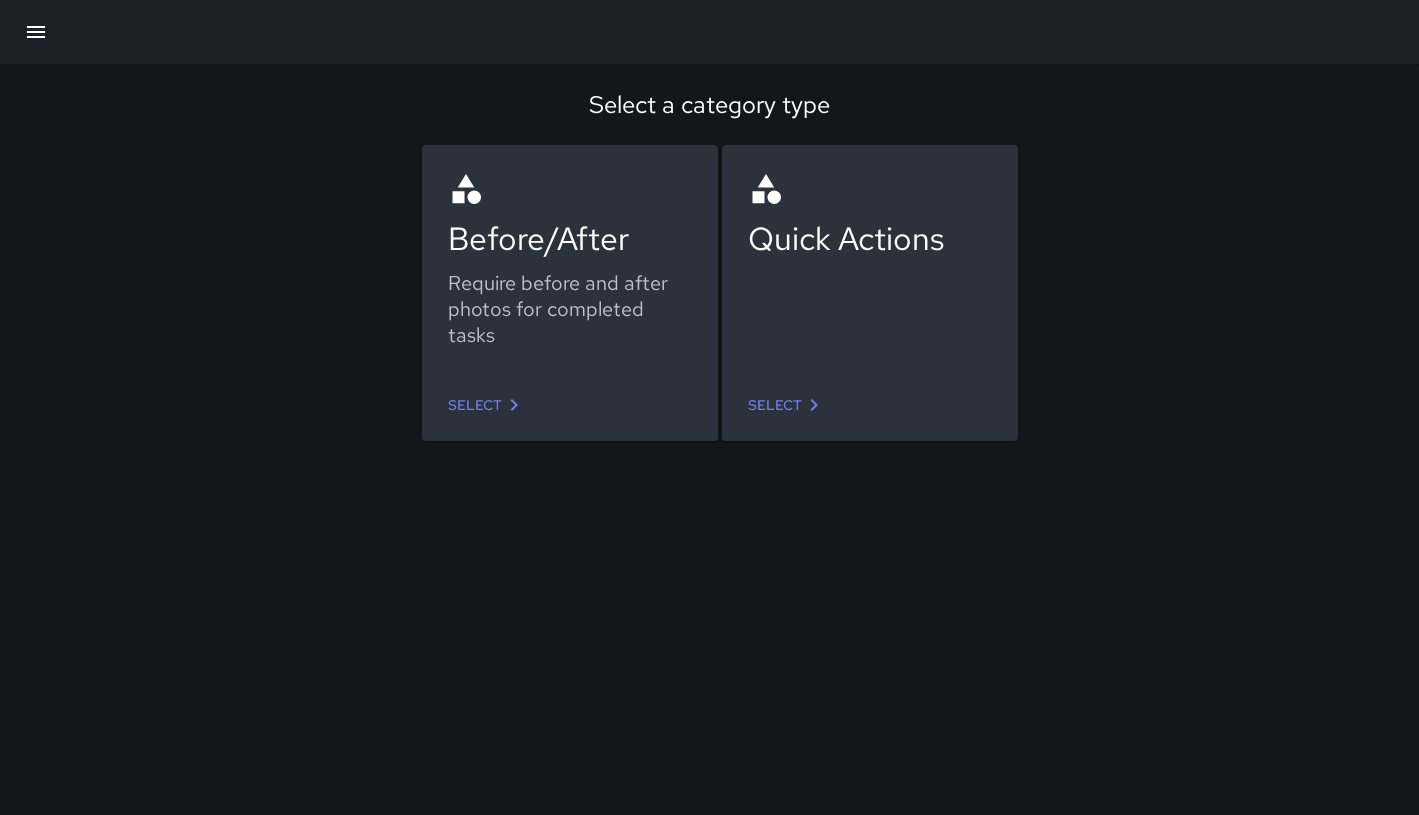 click on "Select" at bounding box center [487, 405] 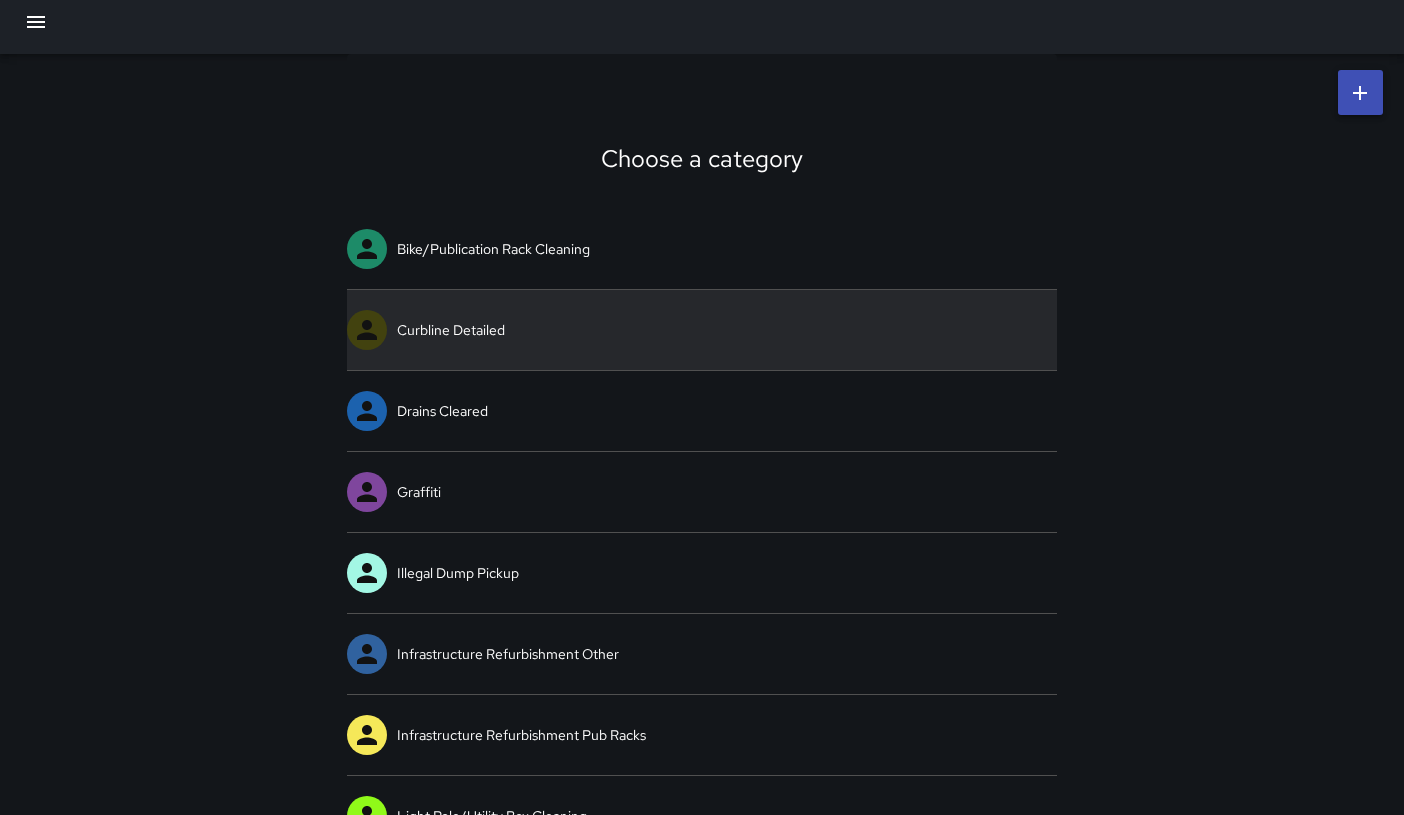 scroll, scrollTop: 0, scrollLeft: 0, axis: both 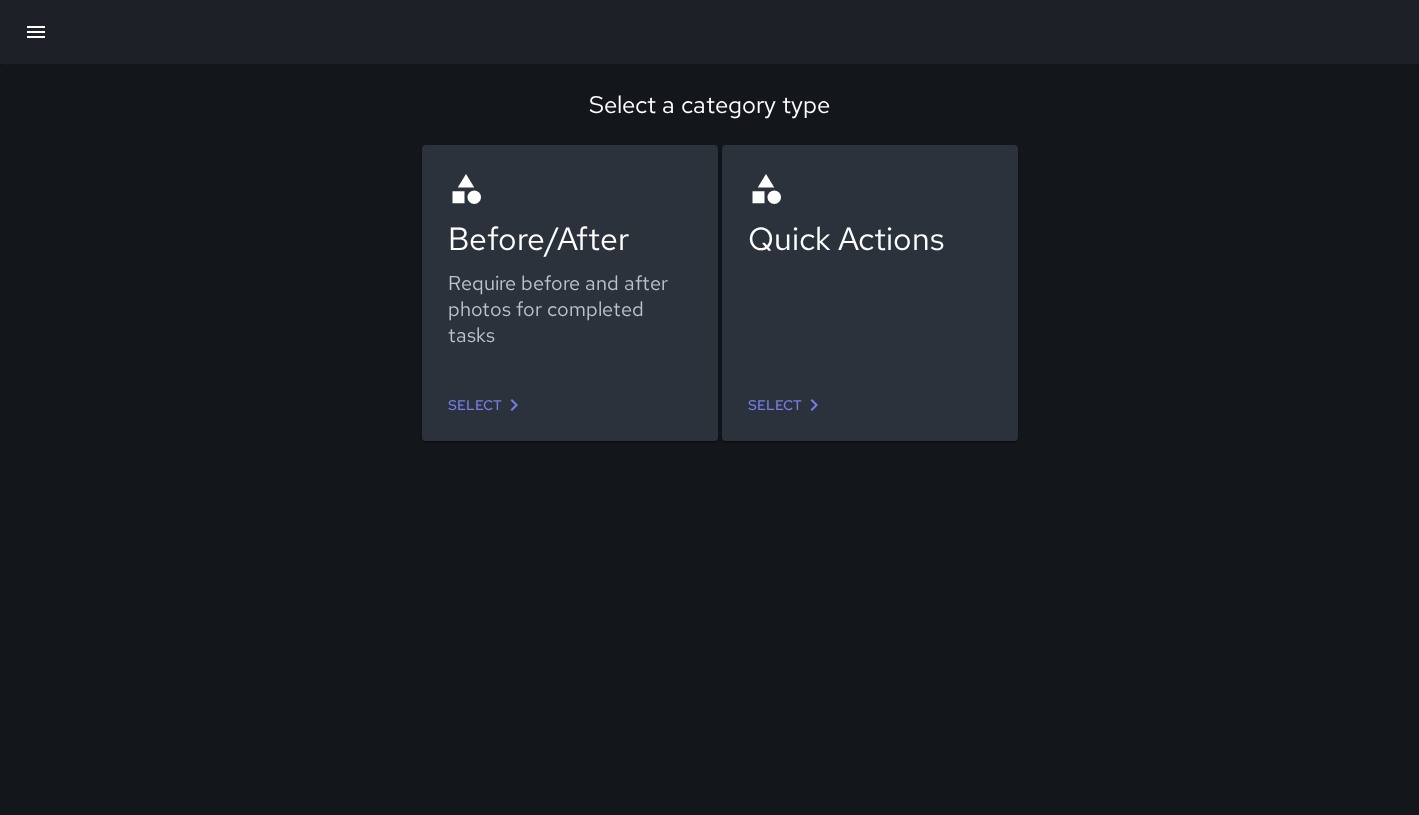 click on "Before/After" at bounding box center [570, 238] 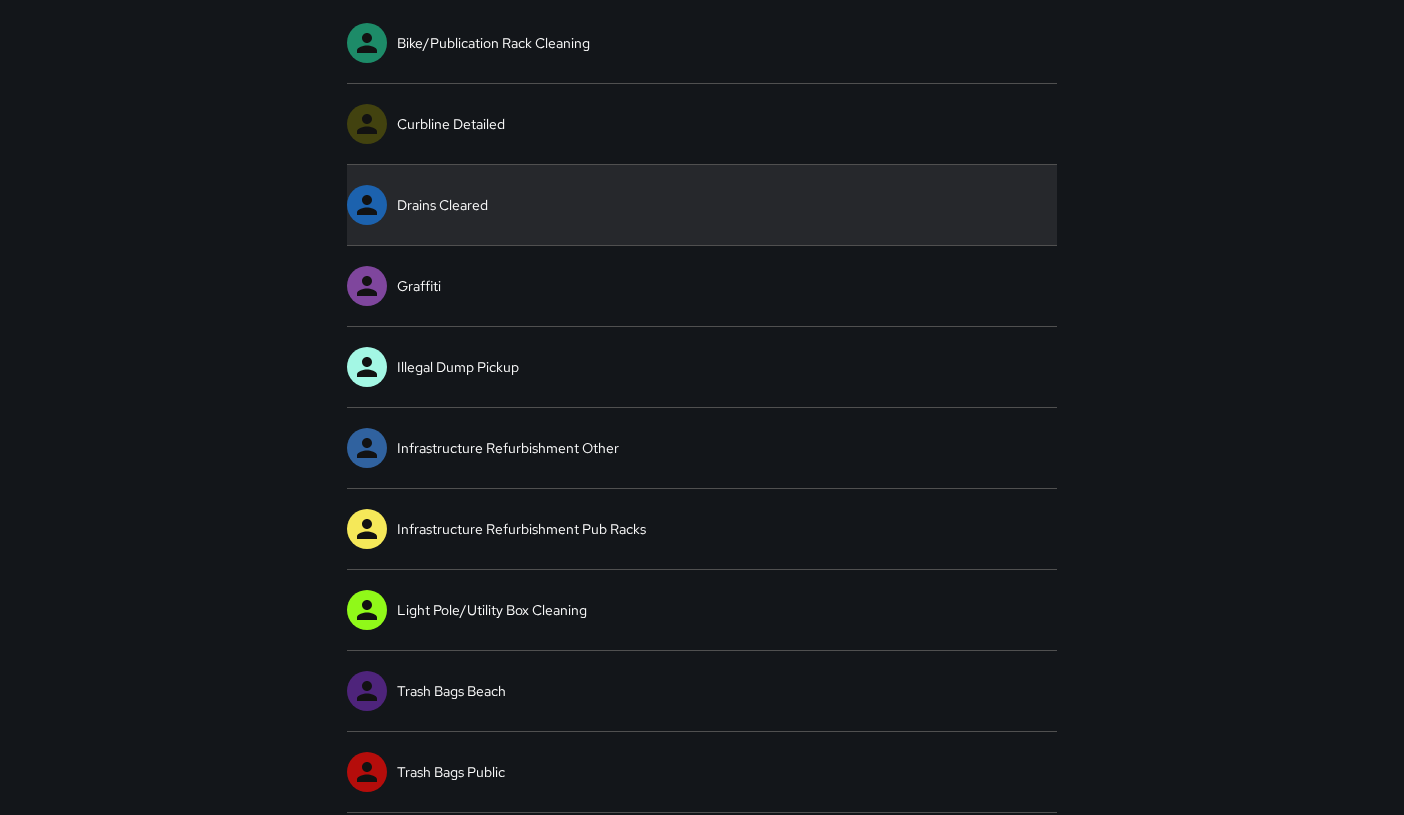 scroll, scrollTop: 0, scrollLeft: 0, axis: both 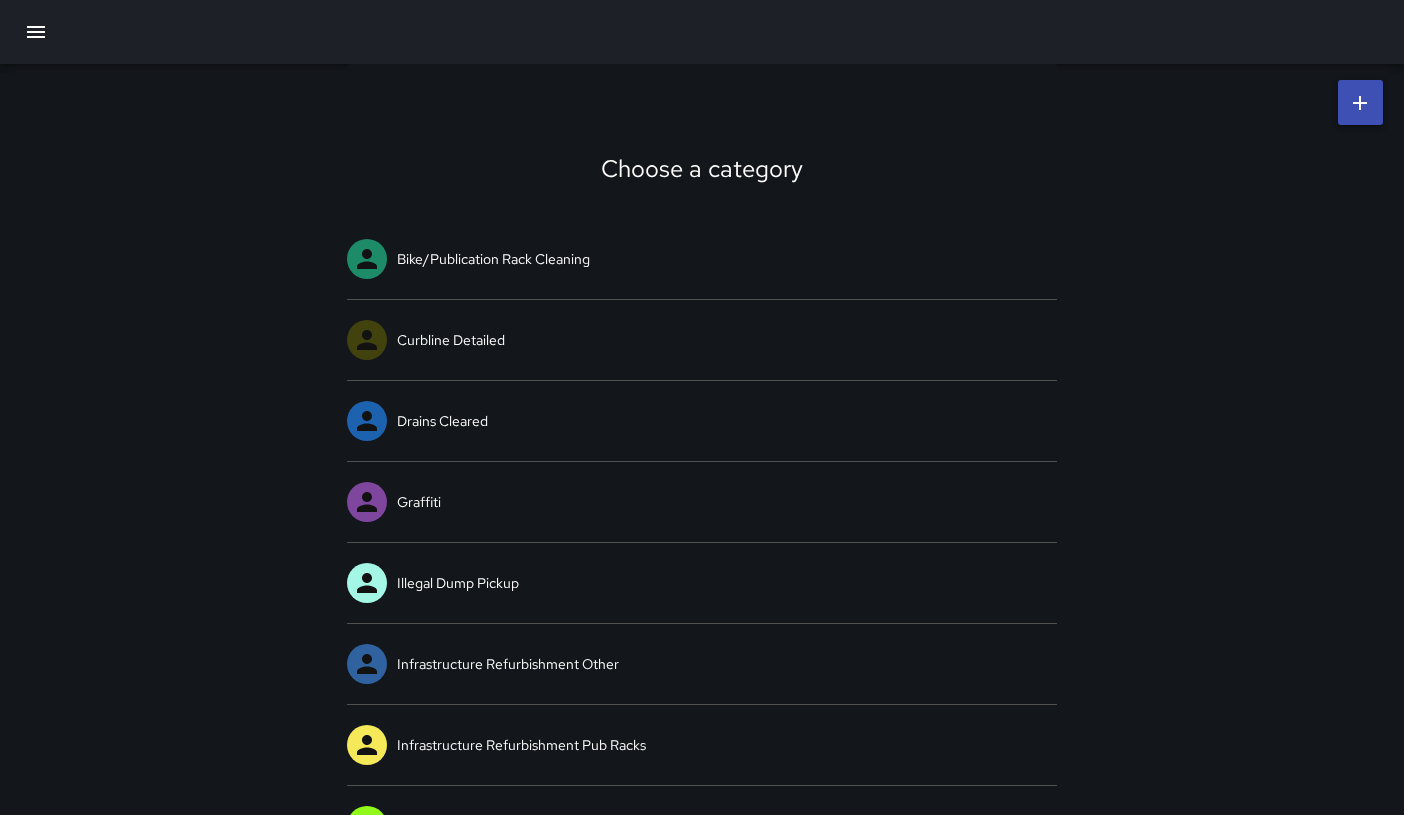 click 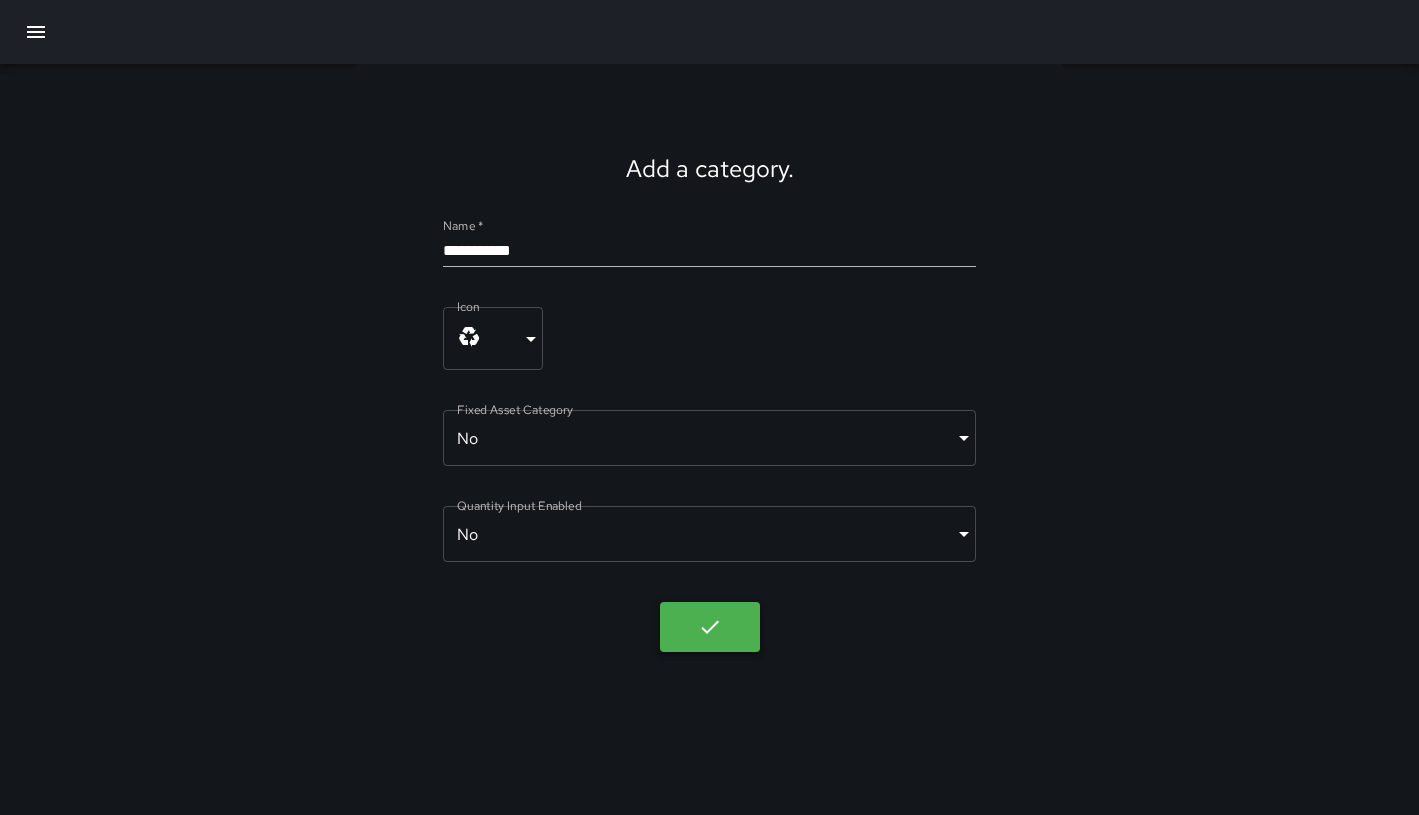 click 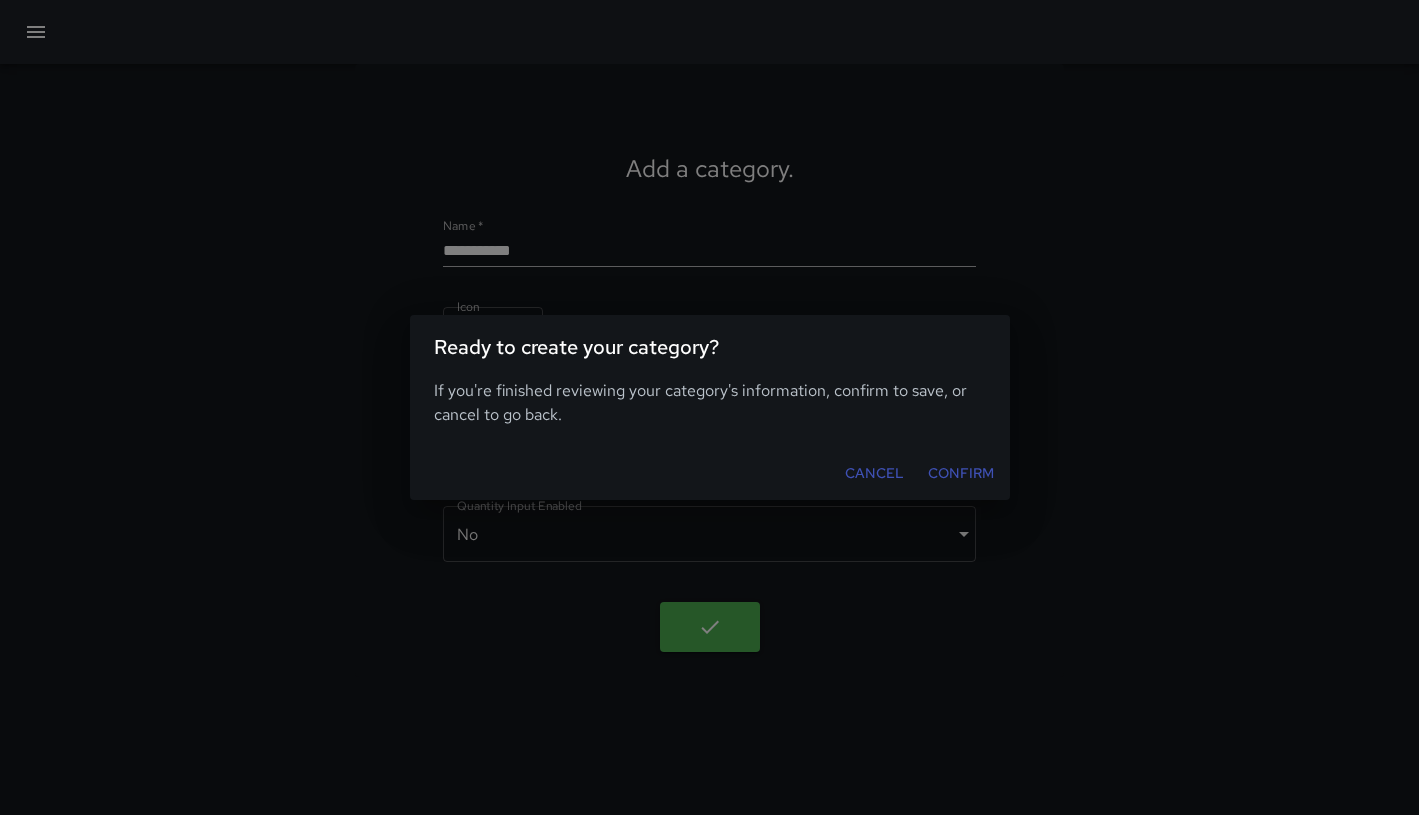 click on "Confirm" at bounding box center [961, 473] 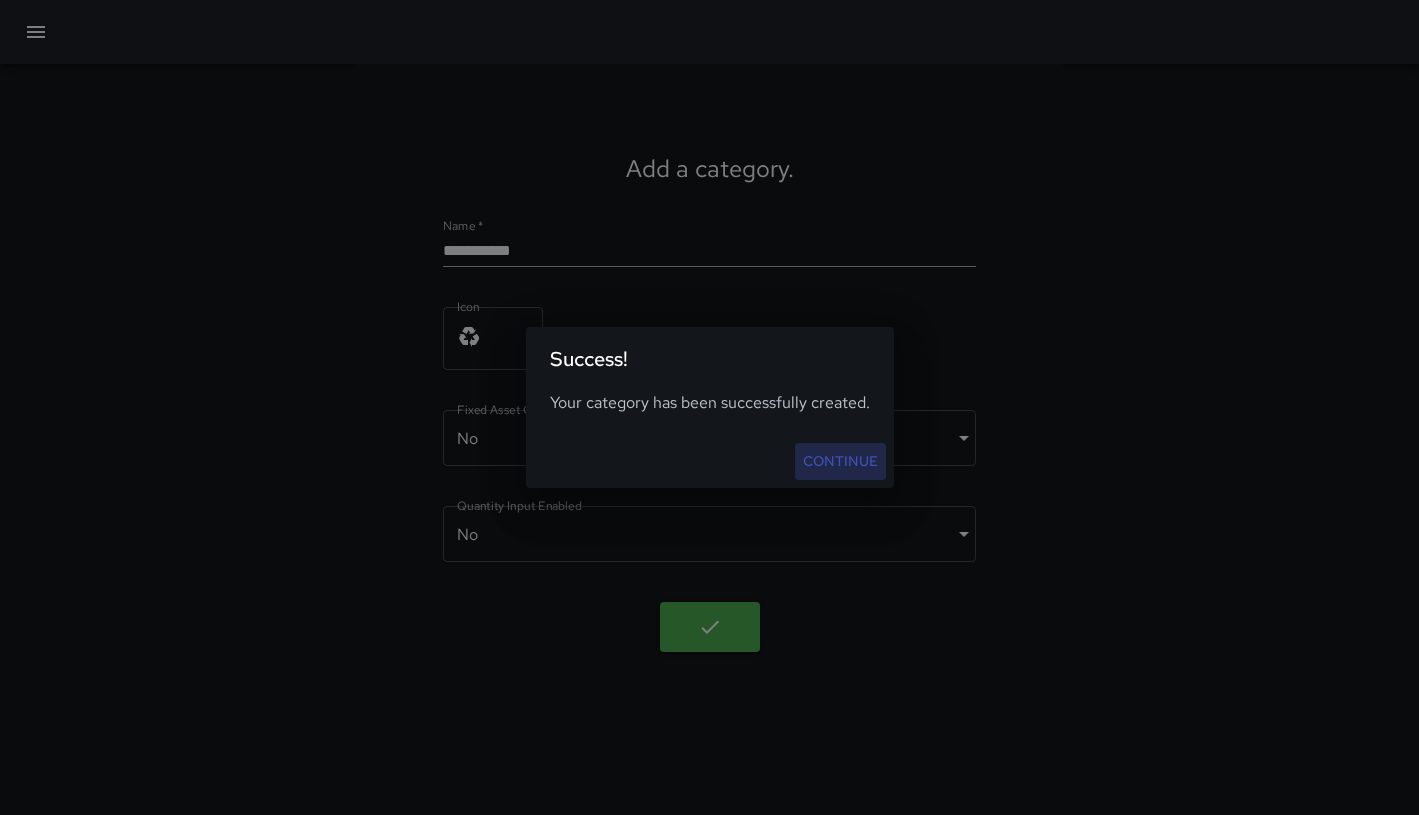 click on "Continue" at bounding box center [840, 461] 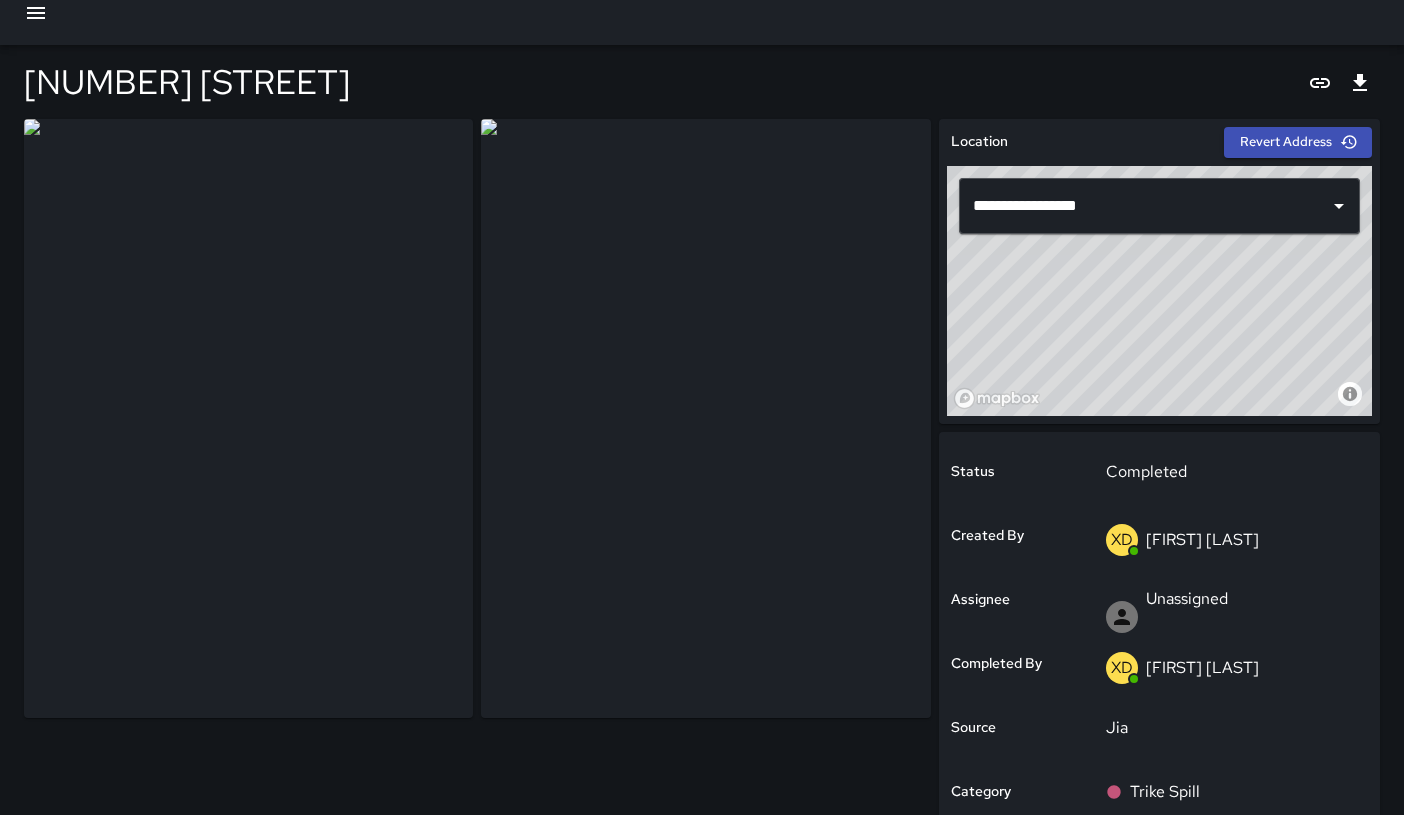 scroll, scrollTop: 0, scrollLeft: 0, axis: both 